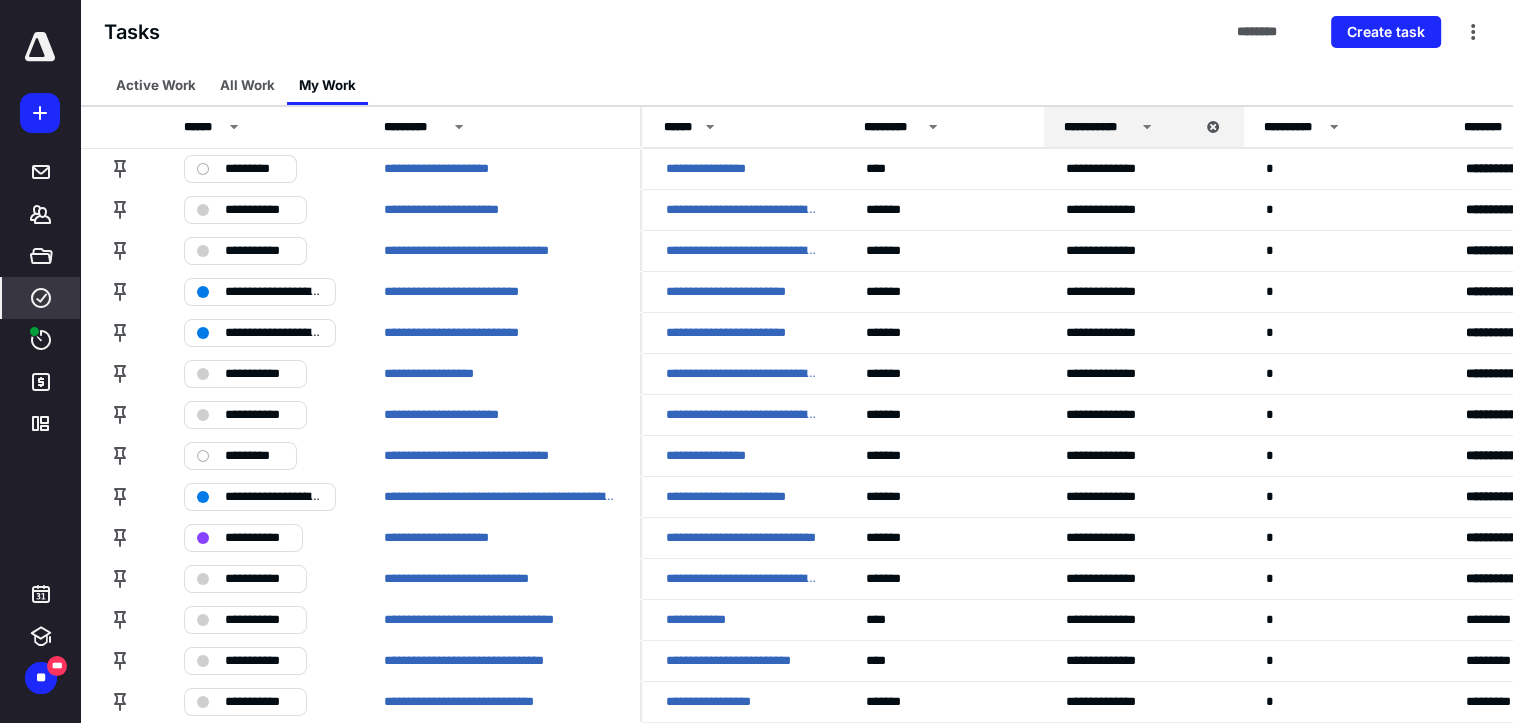 scroll, scrollTop: 0, scrollLeft: 0, axis: both 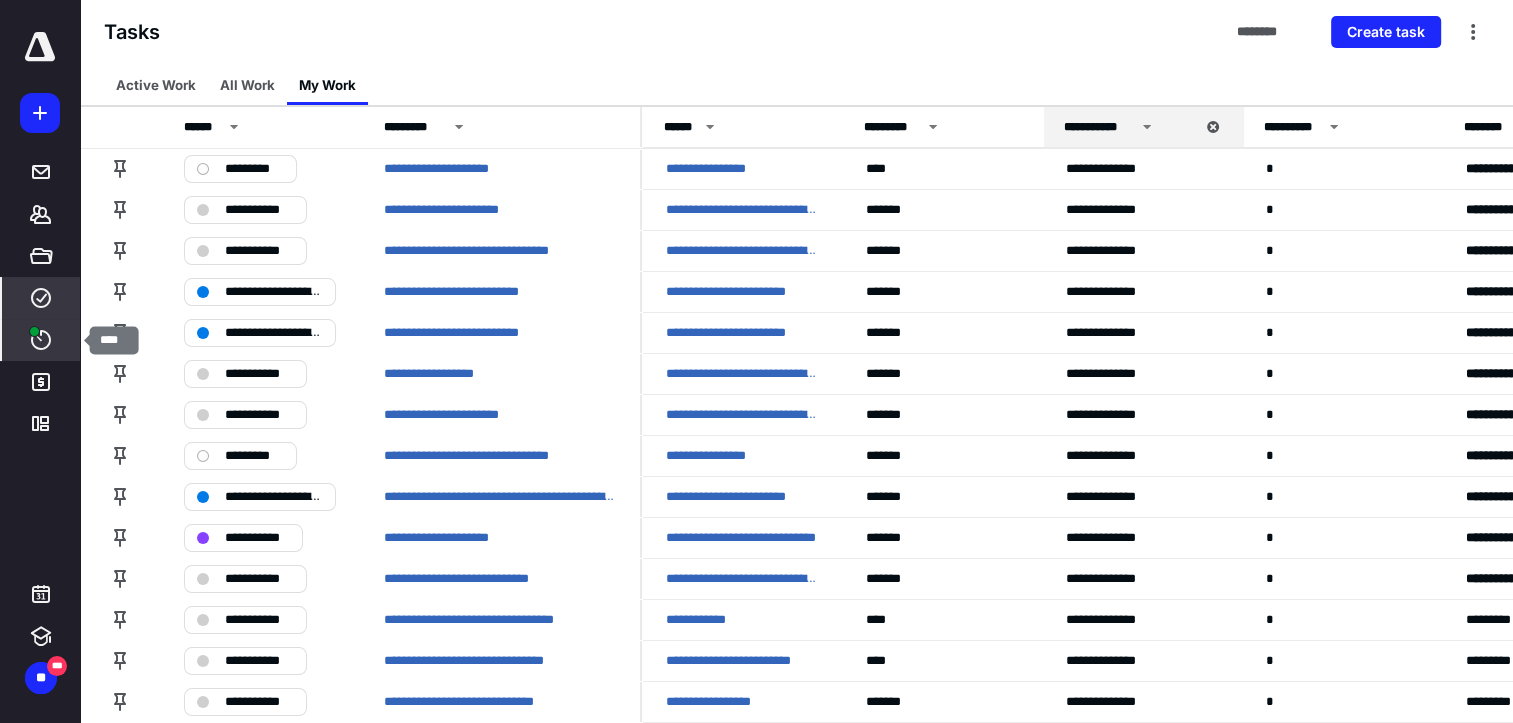 click on "****" at bounding box center [41, 340] 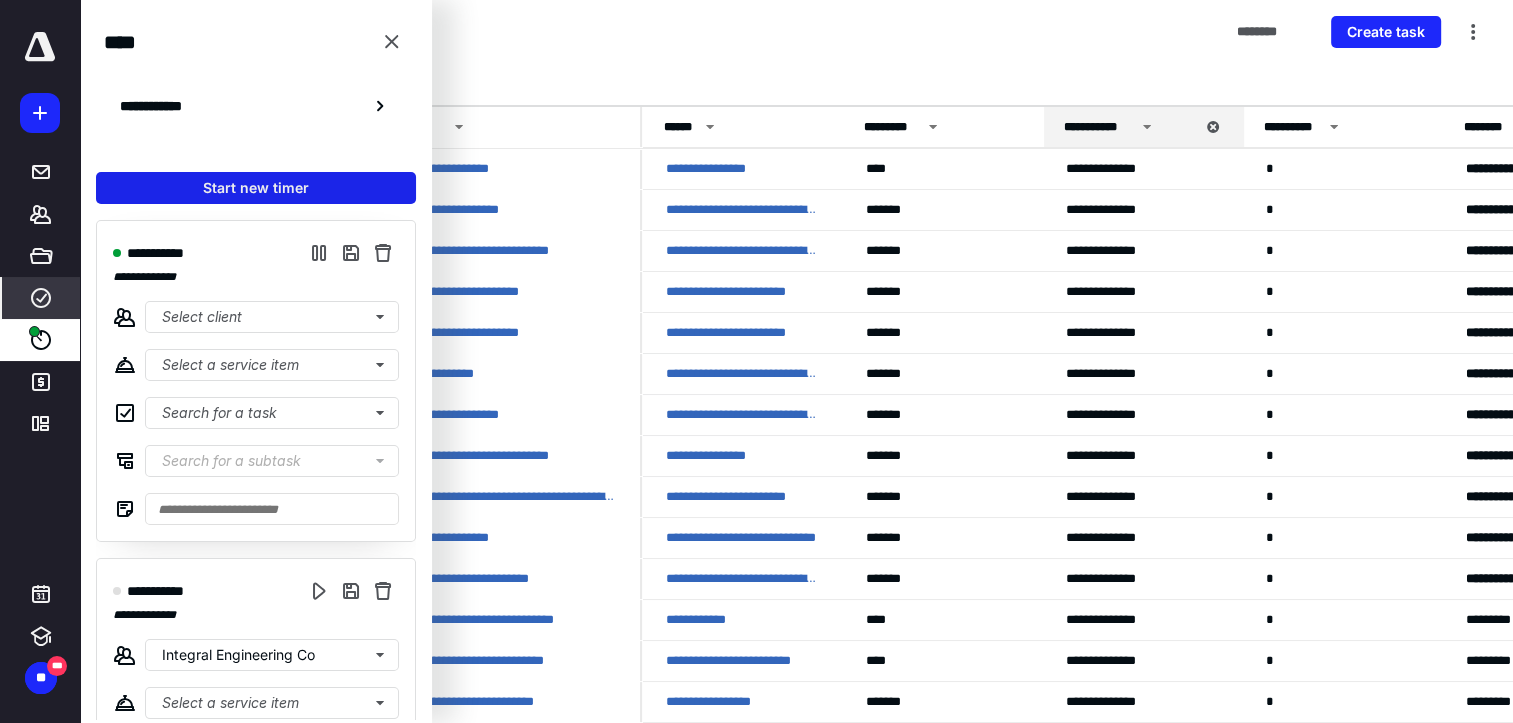 click on "Start new timer" at bounding box center [256, 188] 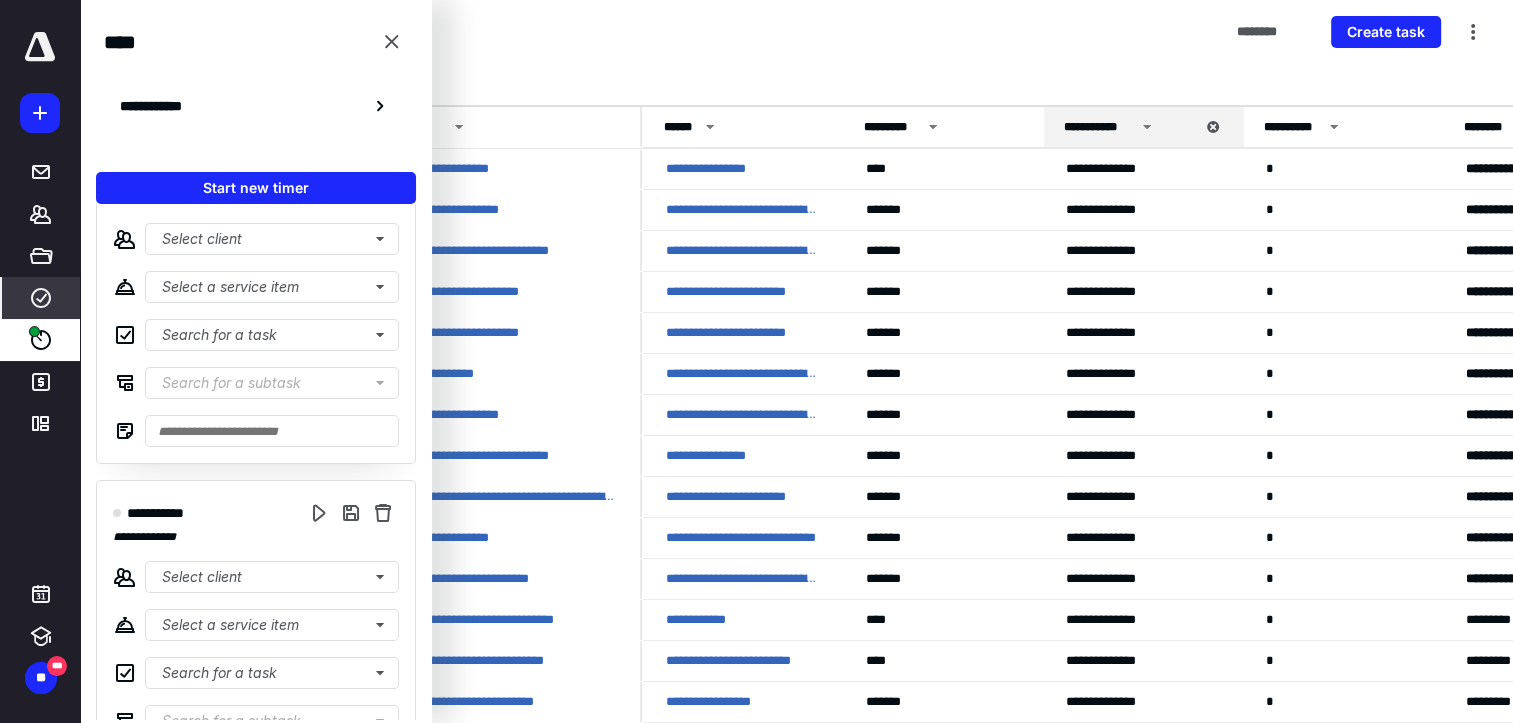 scroll, scrollTop: 200, scrollLeft: 0, axis: vertical 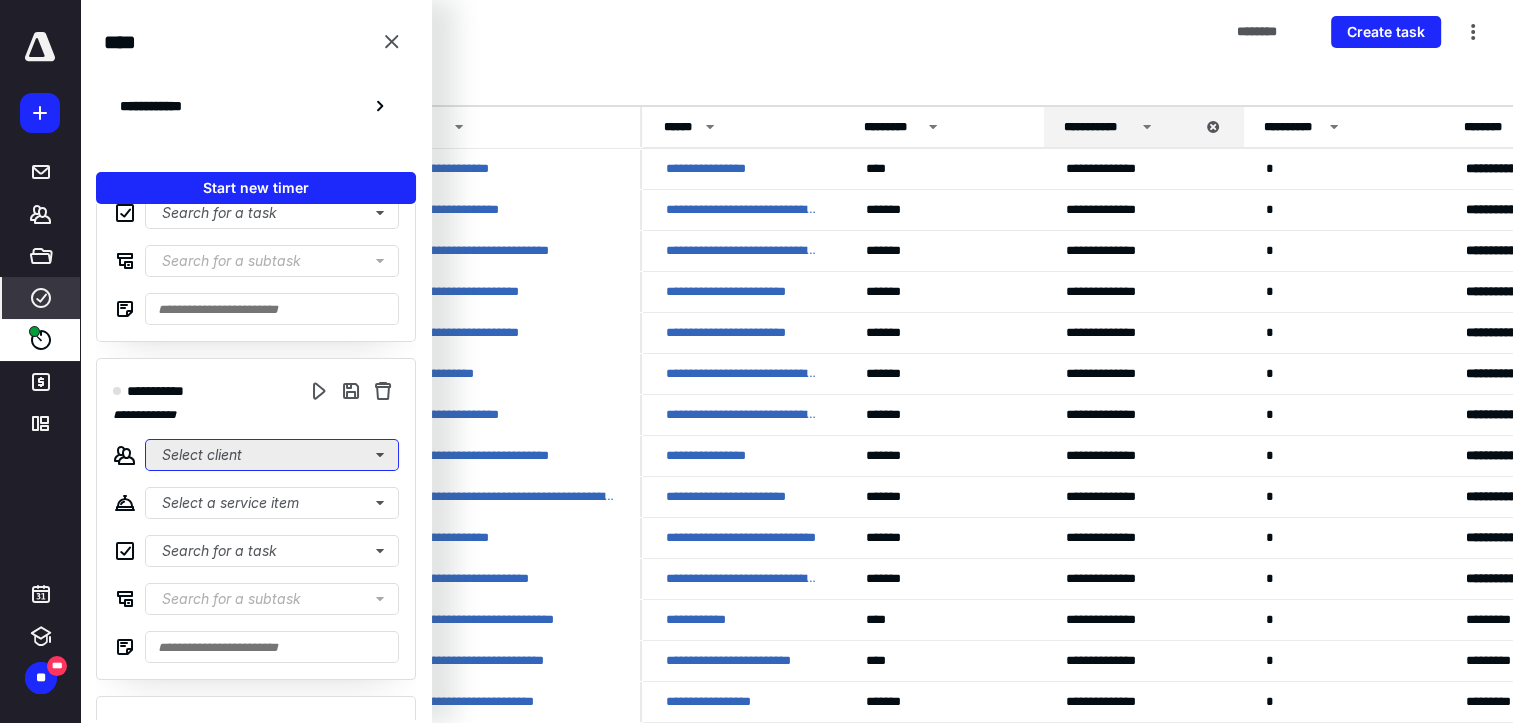 click on "Select client" at bounding box center (272, 455) 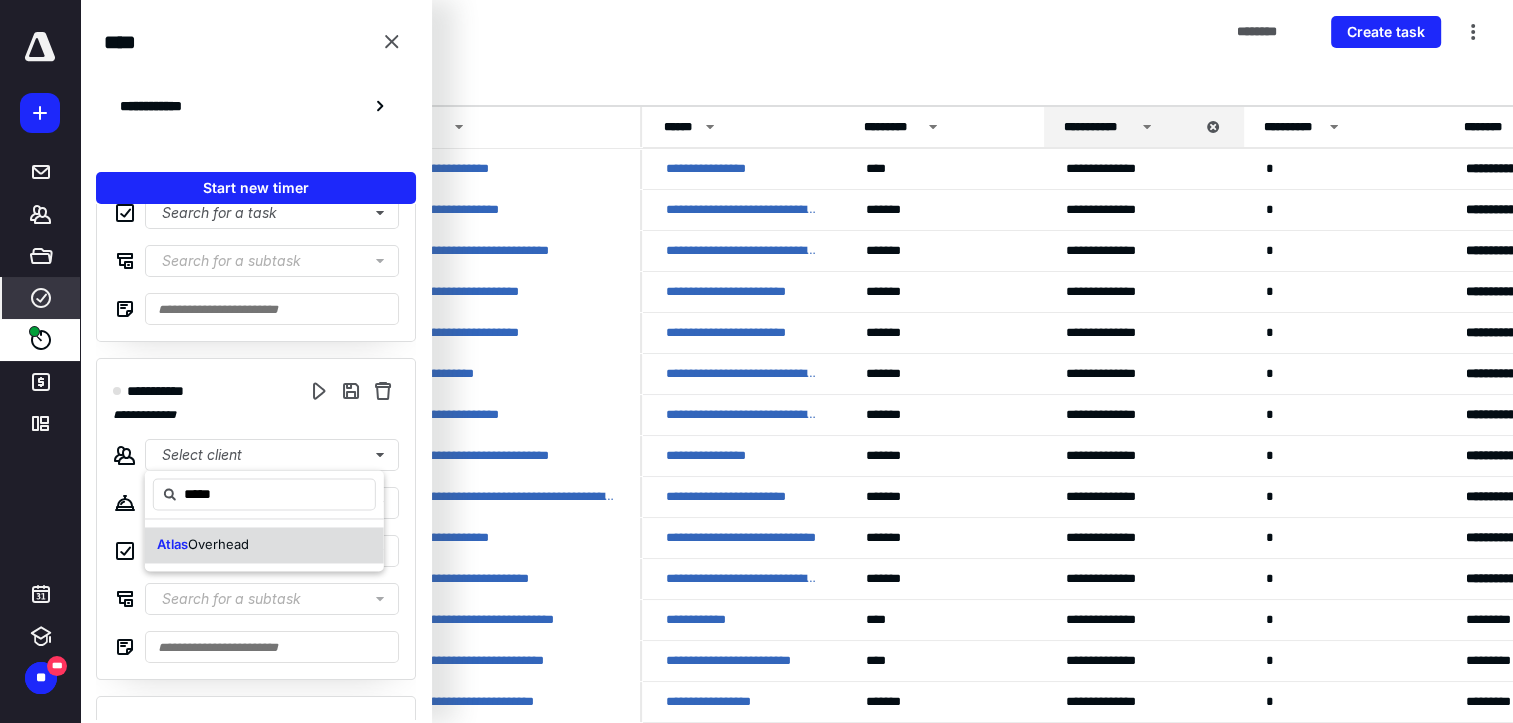 click on "Overhead" at bounding box center [218, 544] 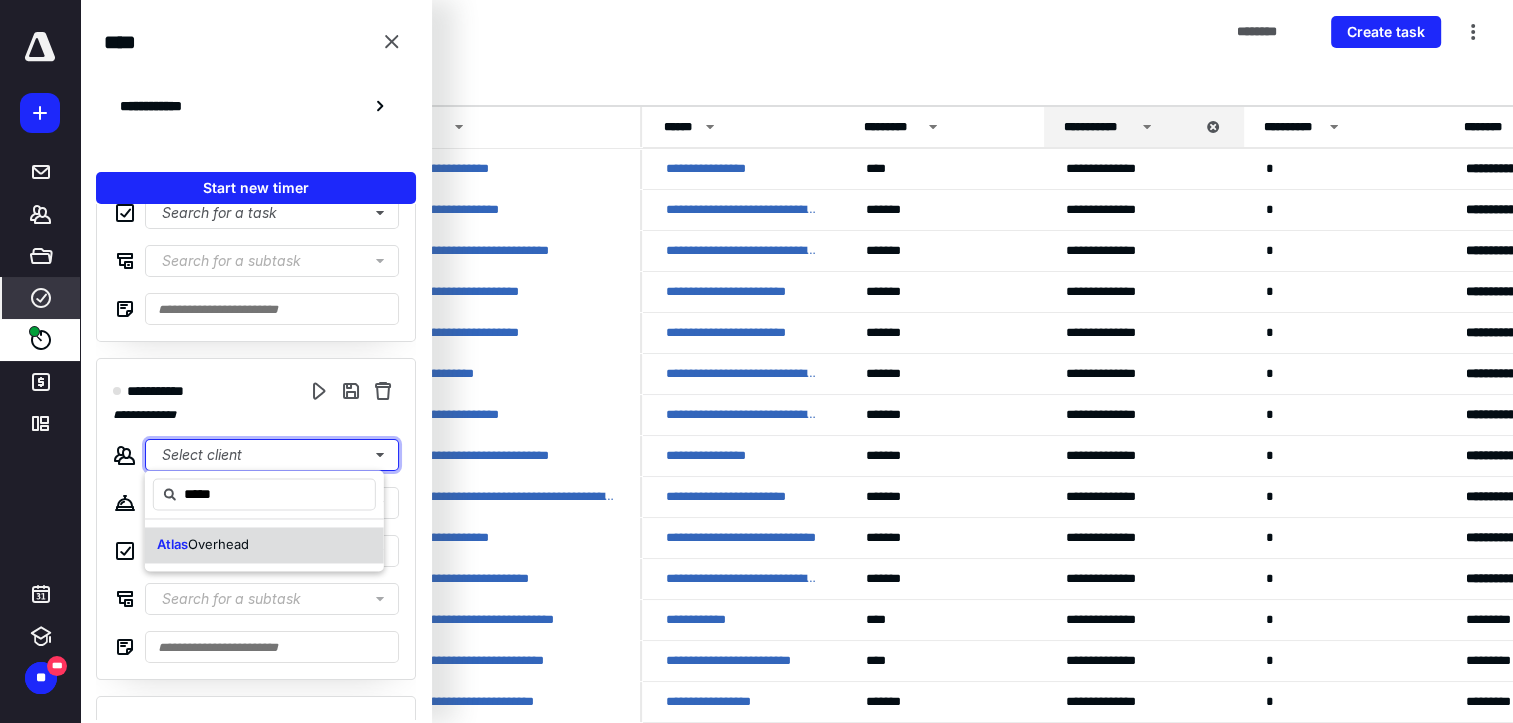 type 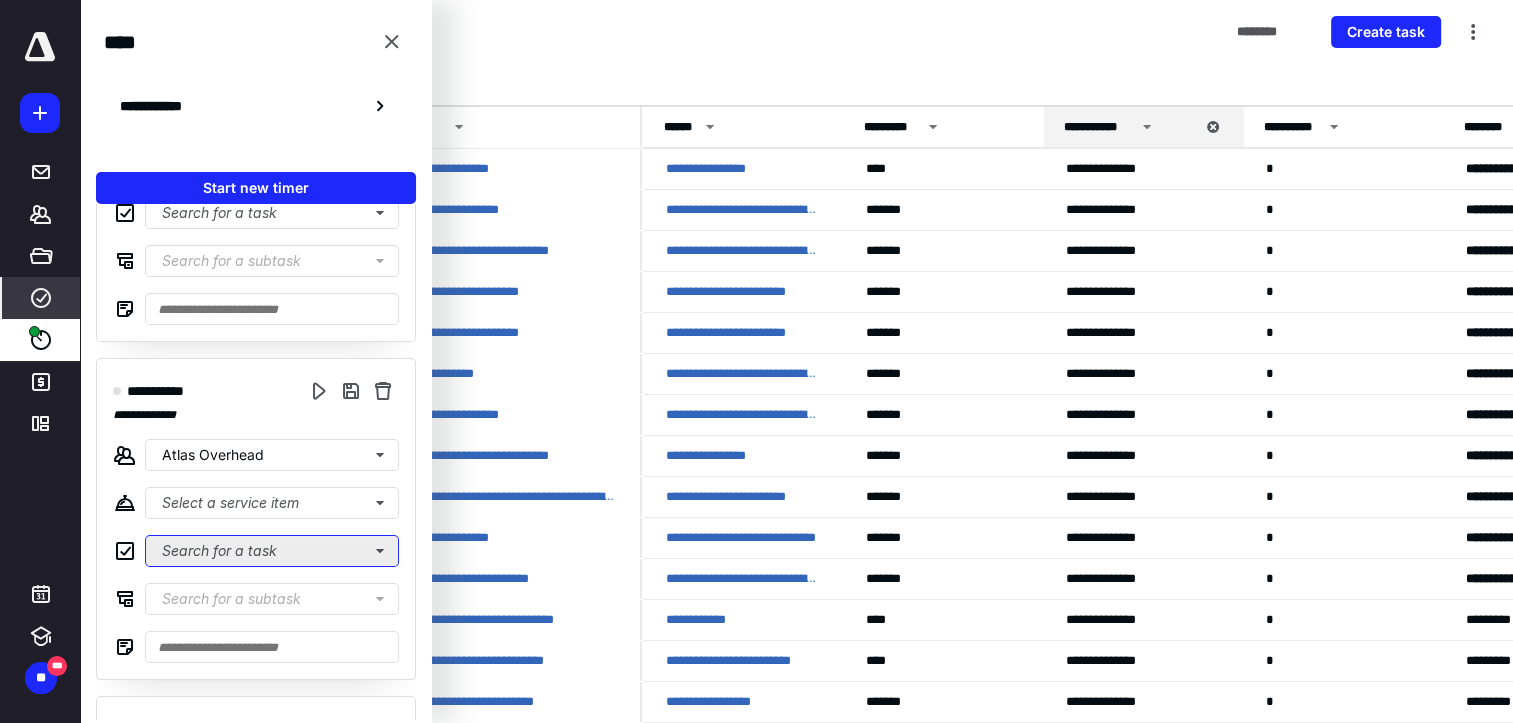 click on "Search for a task" at bounding box center (272, 551) 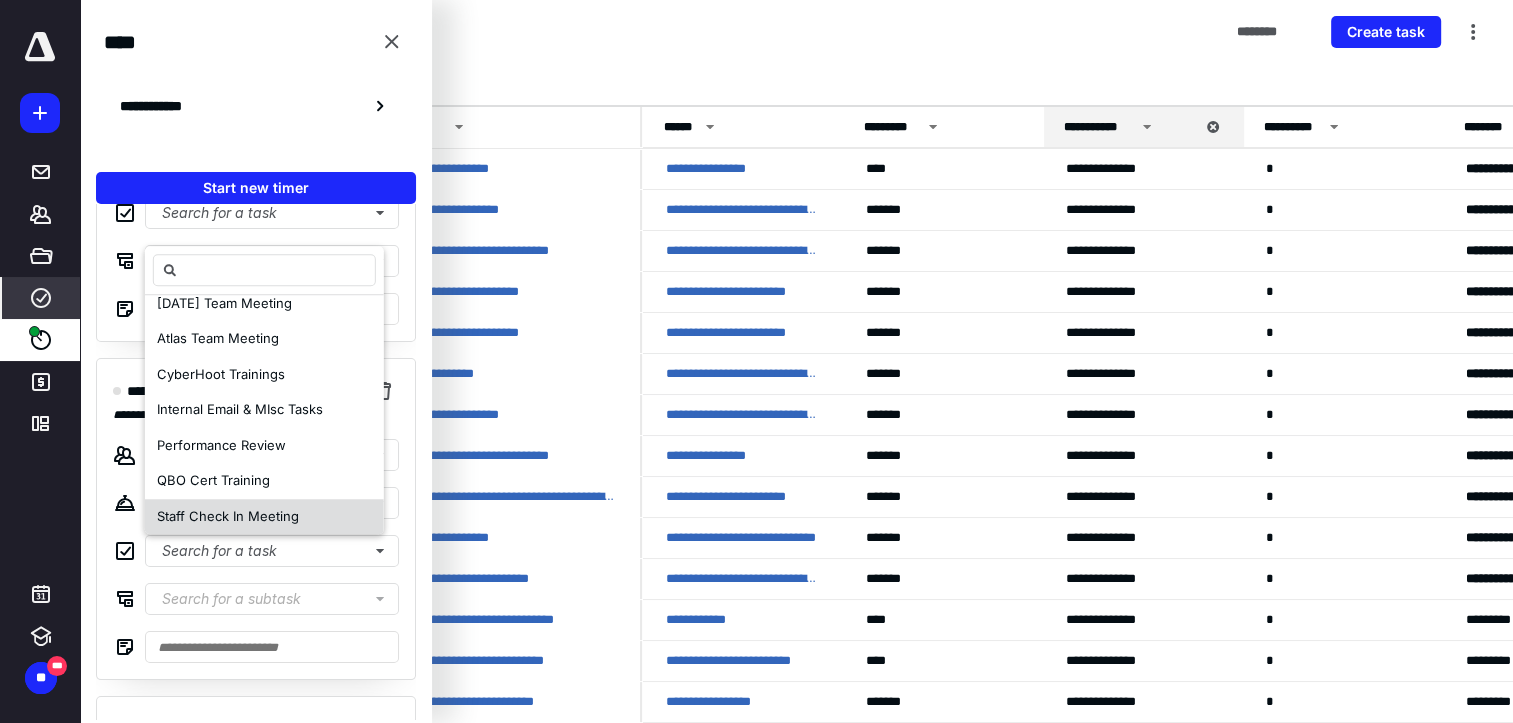 scroll, scrollTop: 132, scrollLeft: 0, axis: vertical 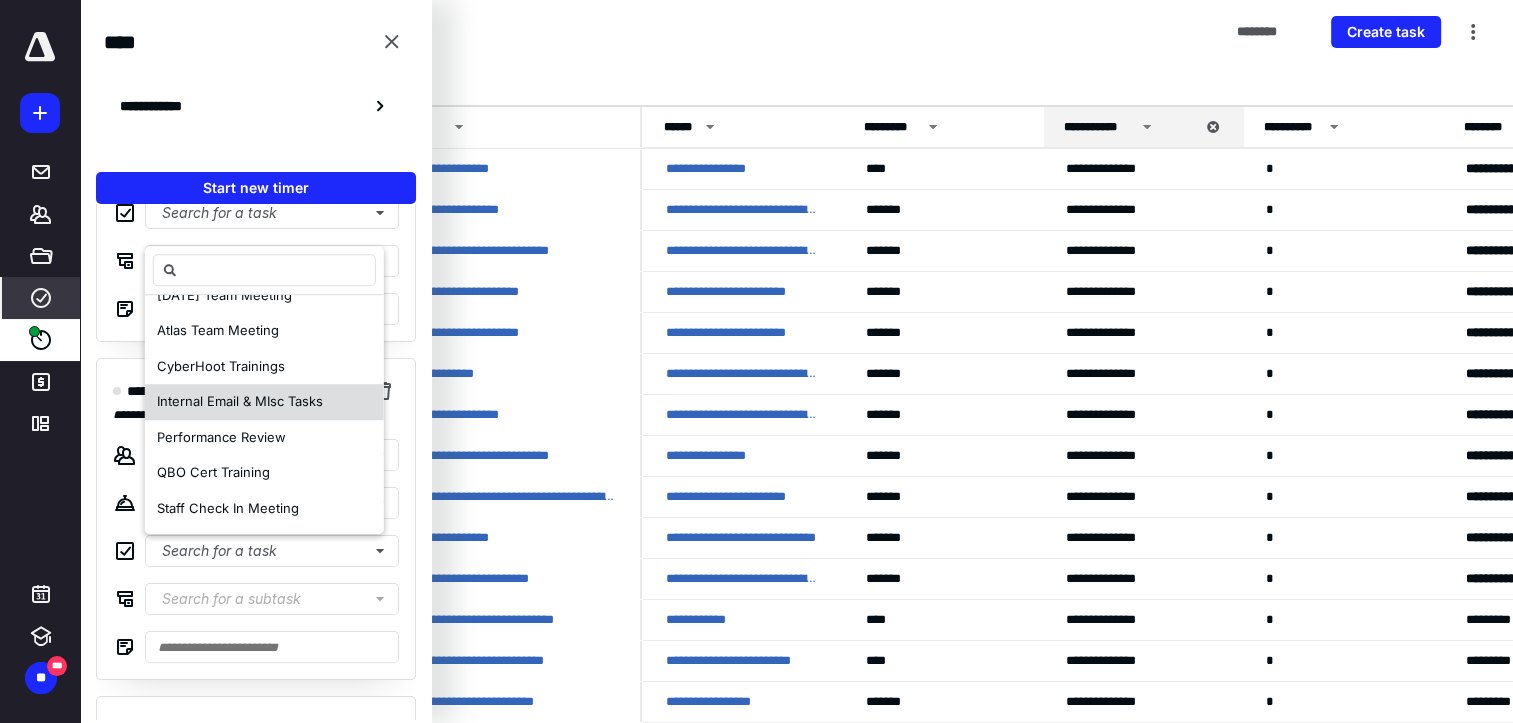 click on "Internal Email & MIsc Tasks" at bounding box center [240, 402] 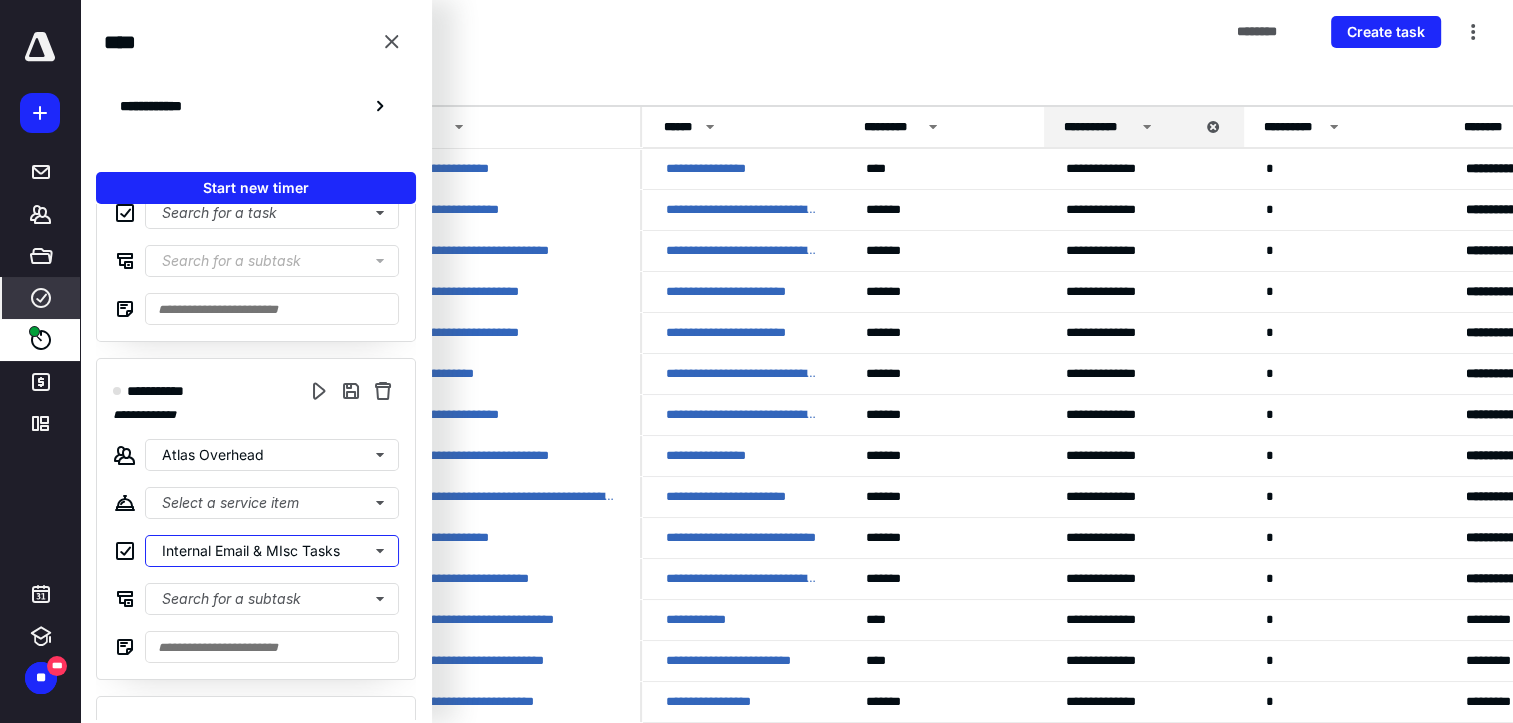 scroll, scrollTop: 0, scrollLeft: 0, axis: both 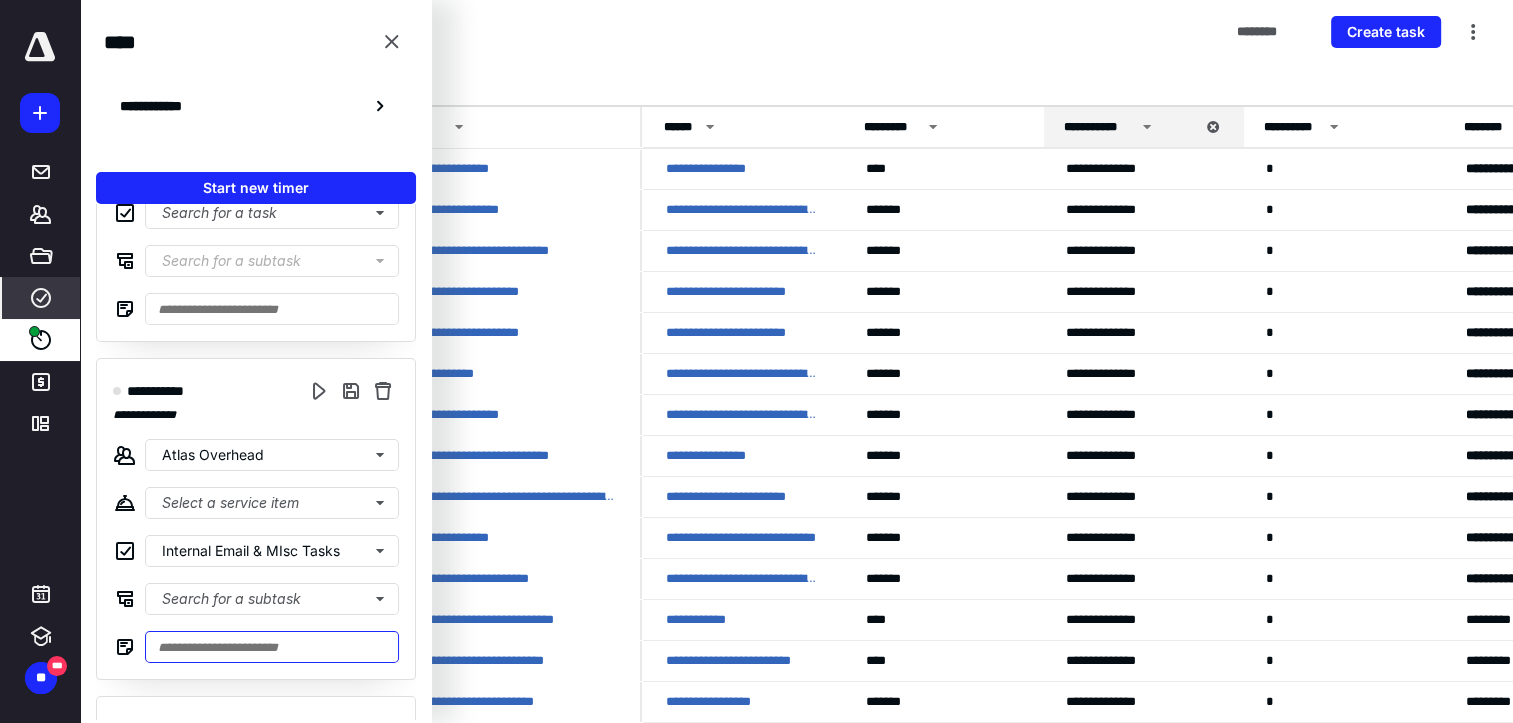click at bounding box center (272, 647) 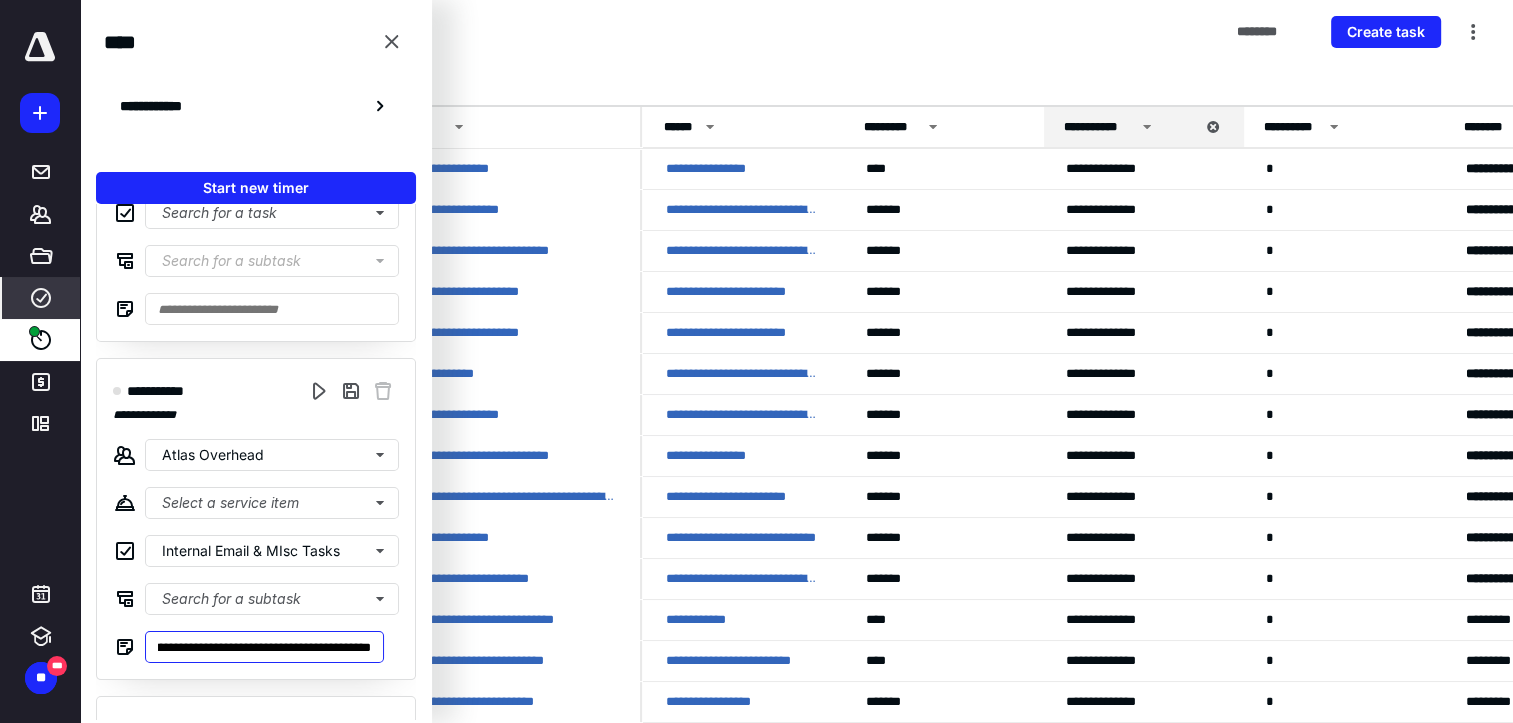 scroll, scrollTop: 0, scrollLeft: 540, axis: horizontal 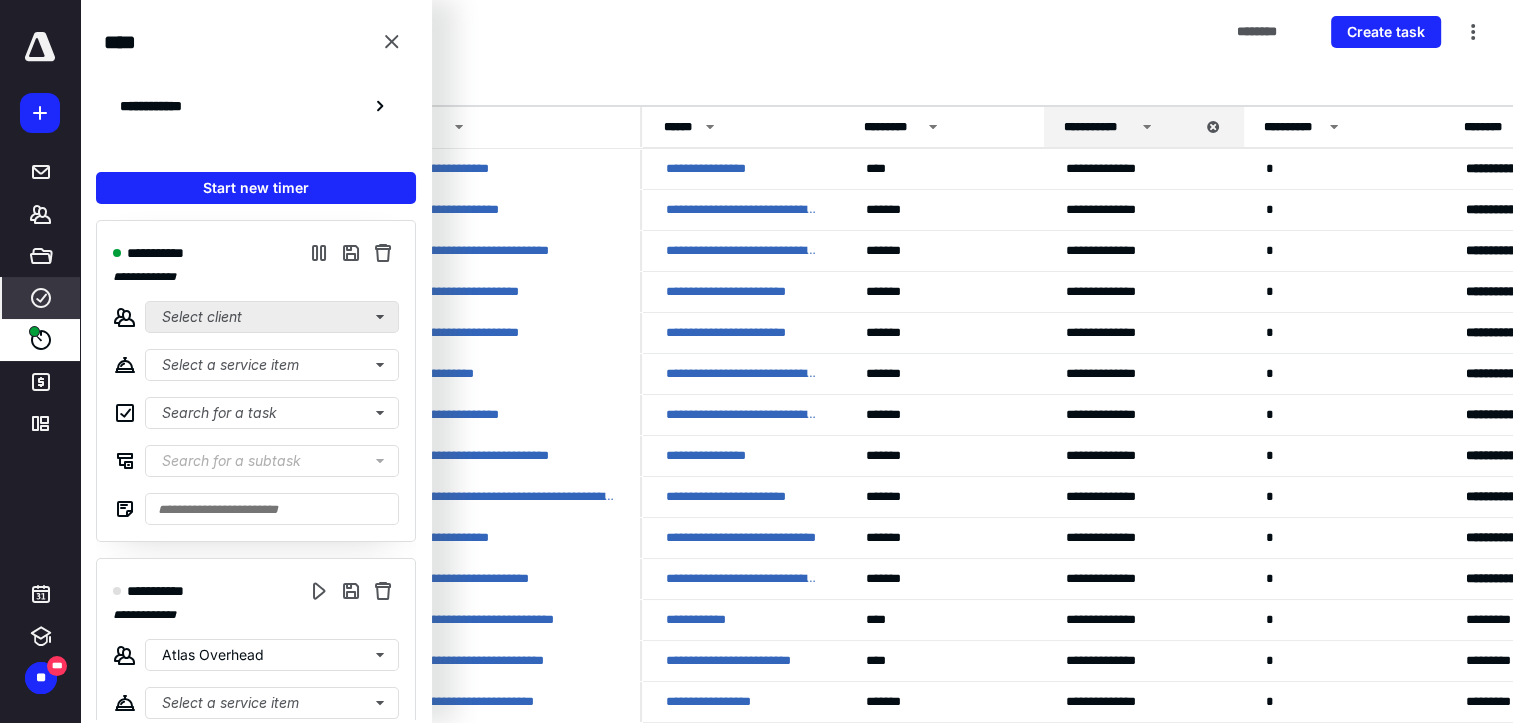 type on "**********" 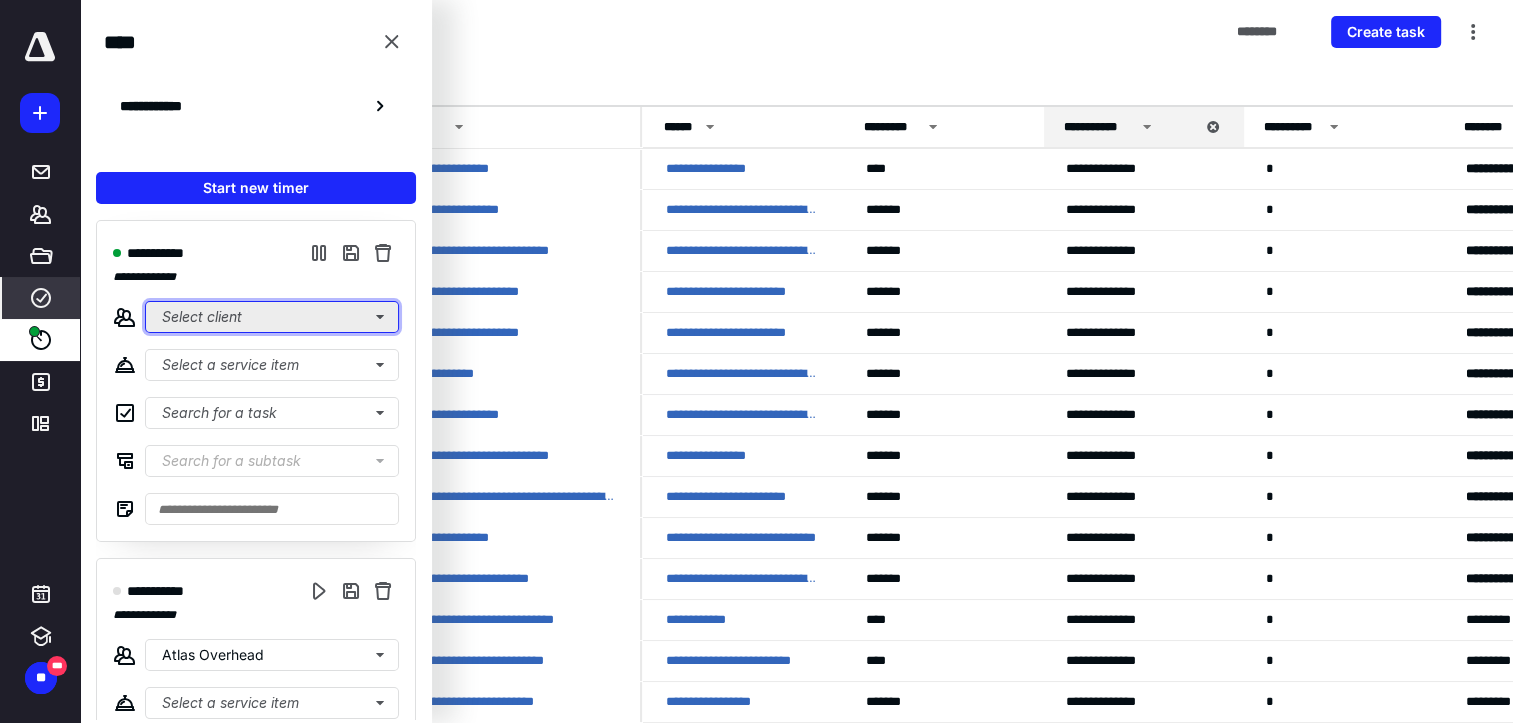 click on "Select client" at bounding box center (272, 317) 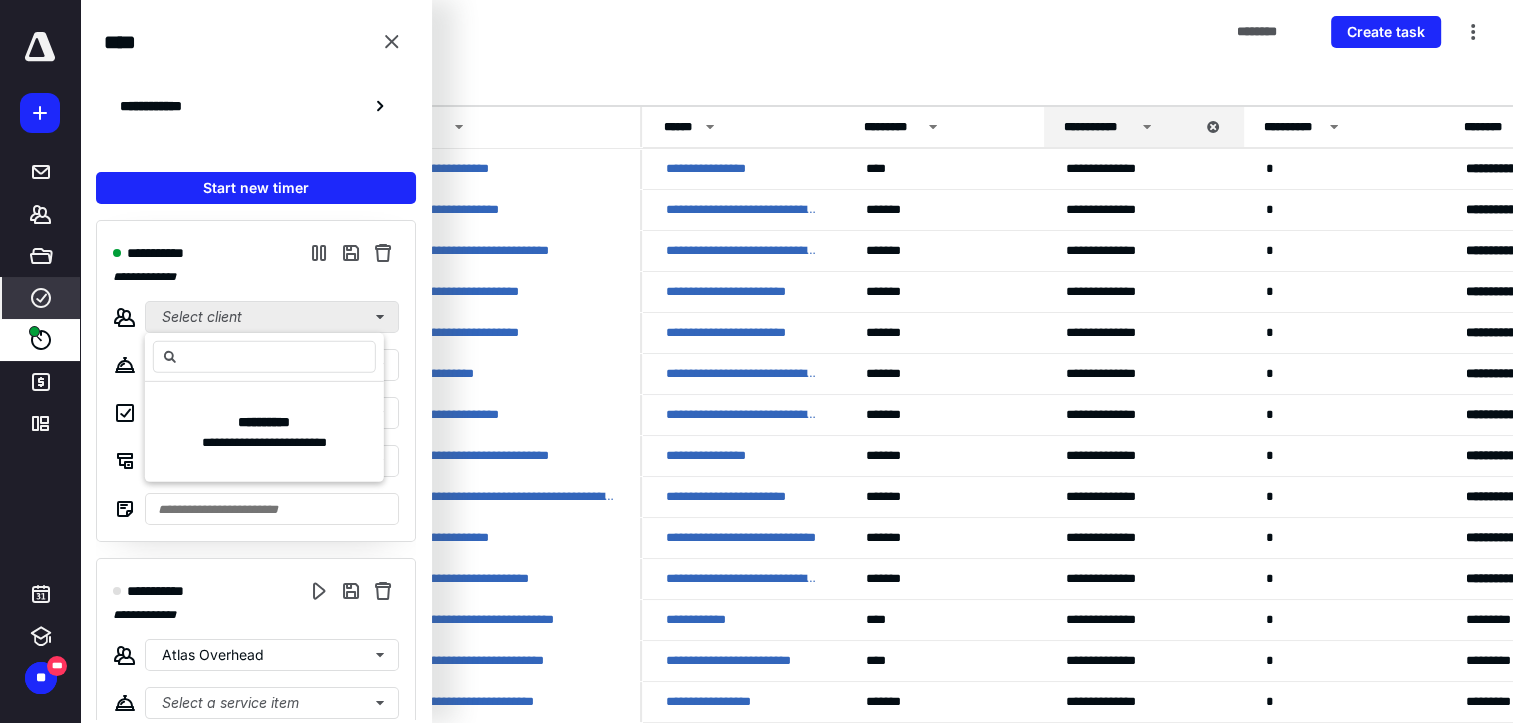 scroll, scrollTop: 0, scrollLeft: 0, axis: both 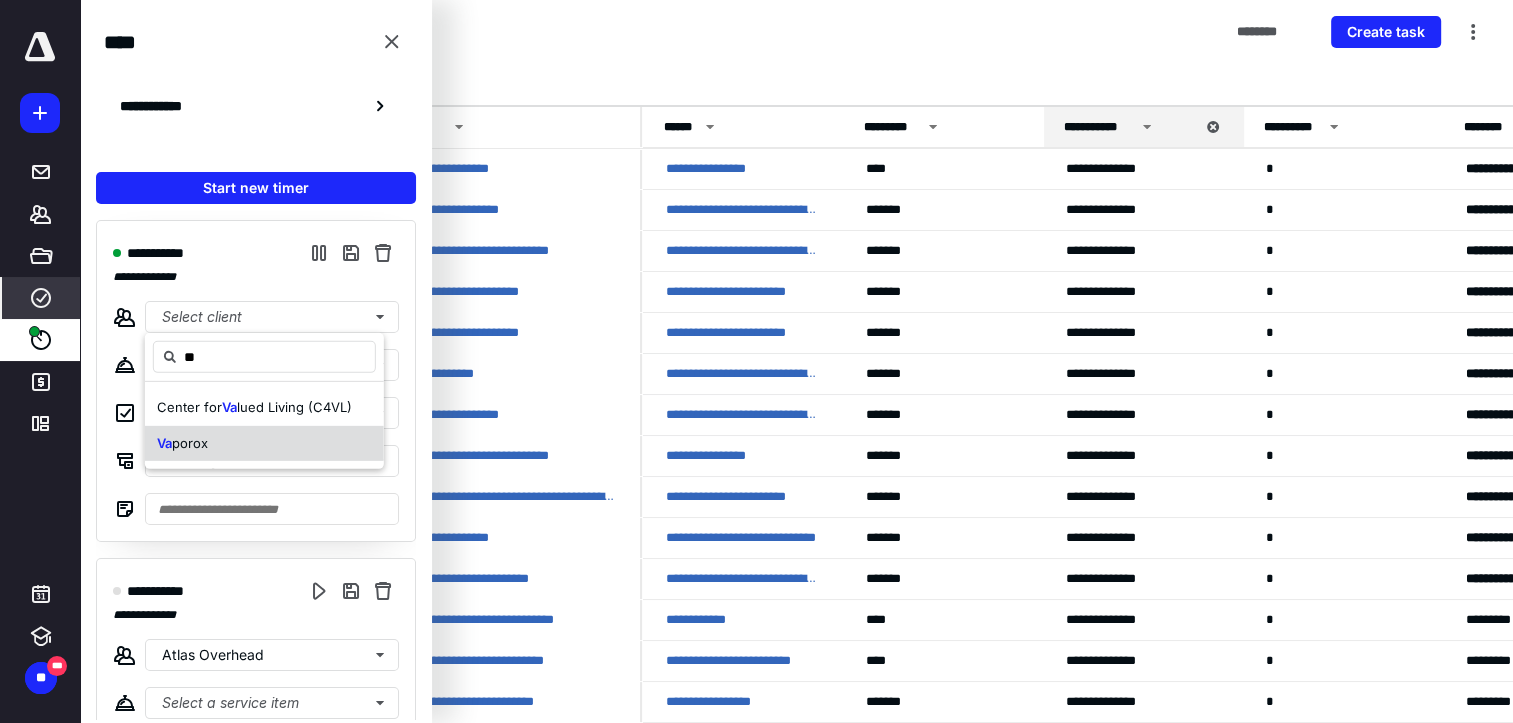 click on "Va porox" at bounding box center (264, 443) 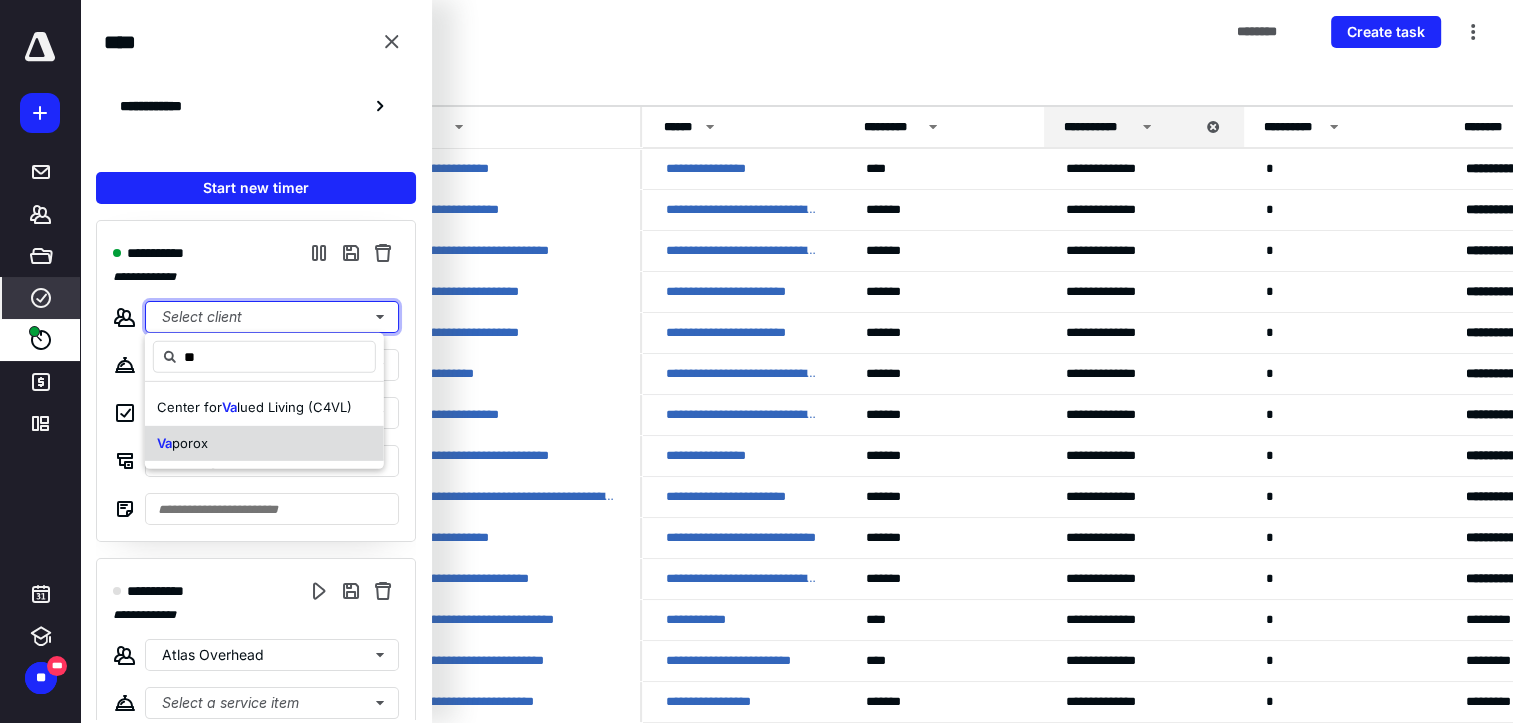 type 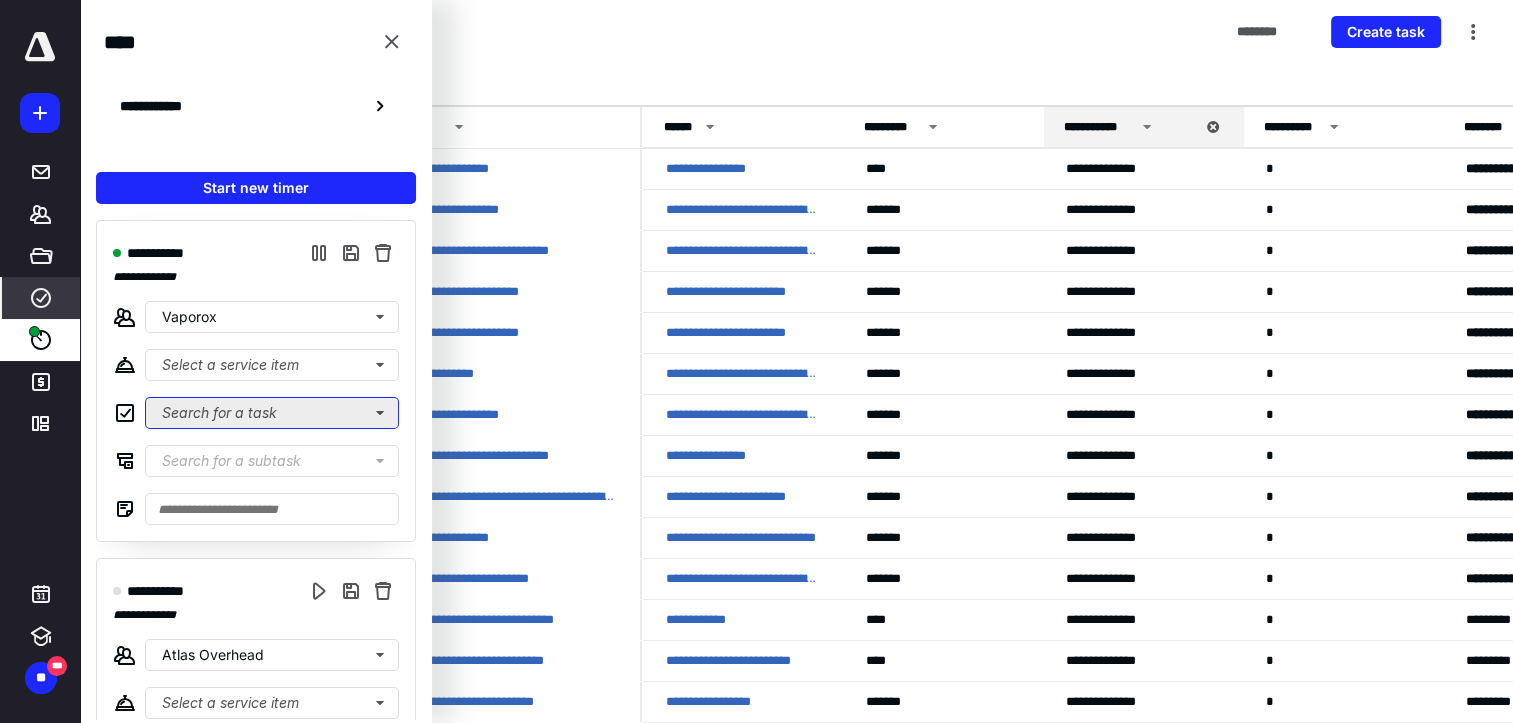 click on "Search for a task" at bounding box center [272, 413] 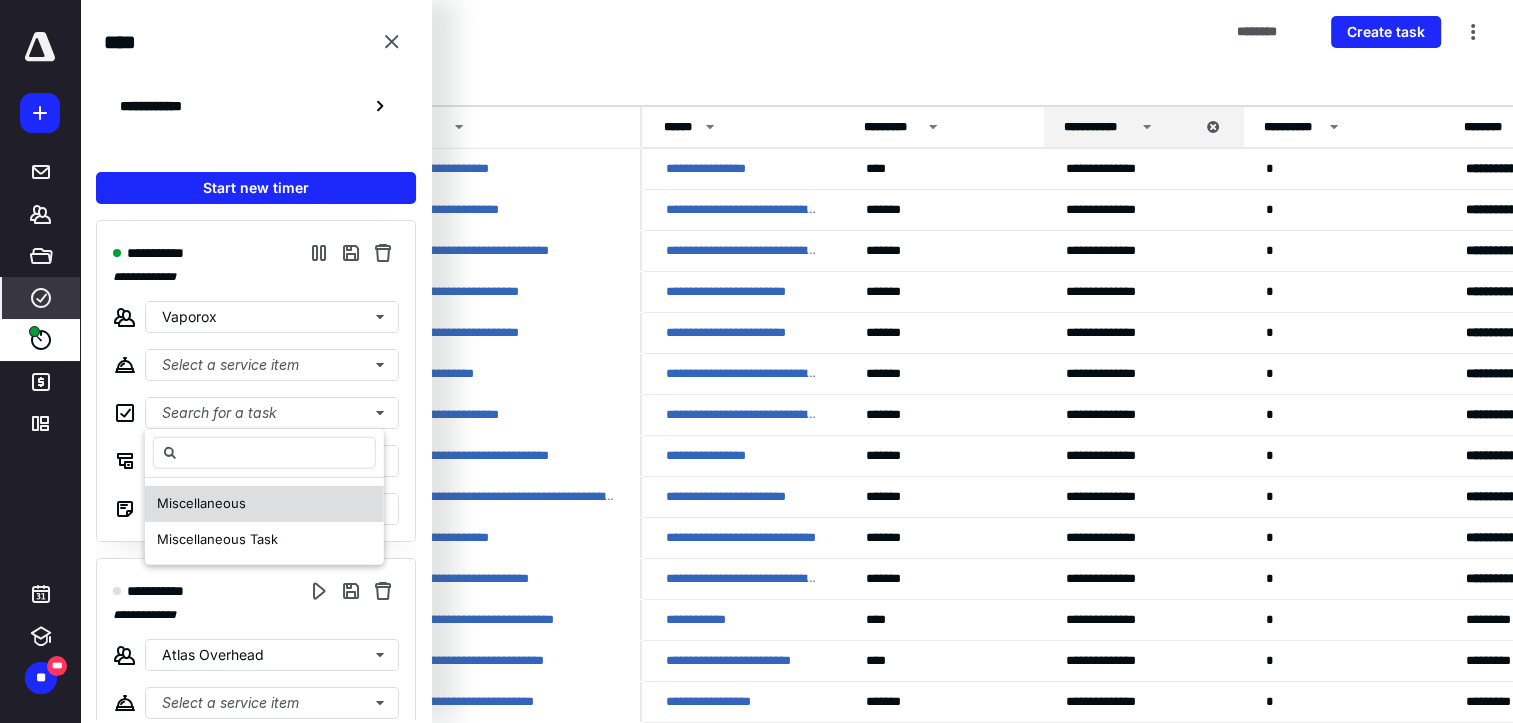 click on "Miscellaneous" at bounding box center (201, 503) 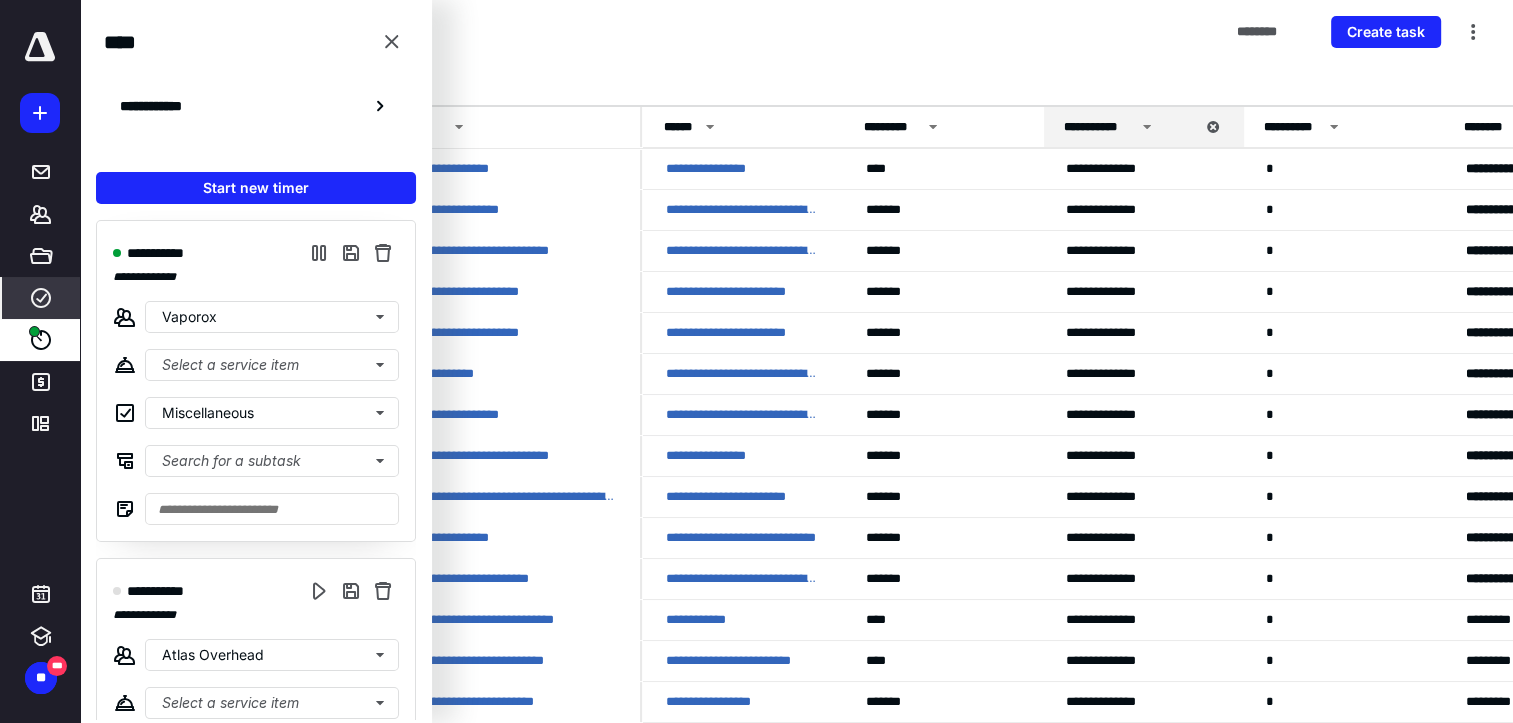 click on "Tasks ******** Create task" at bounding box center [796, 32] 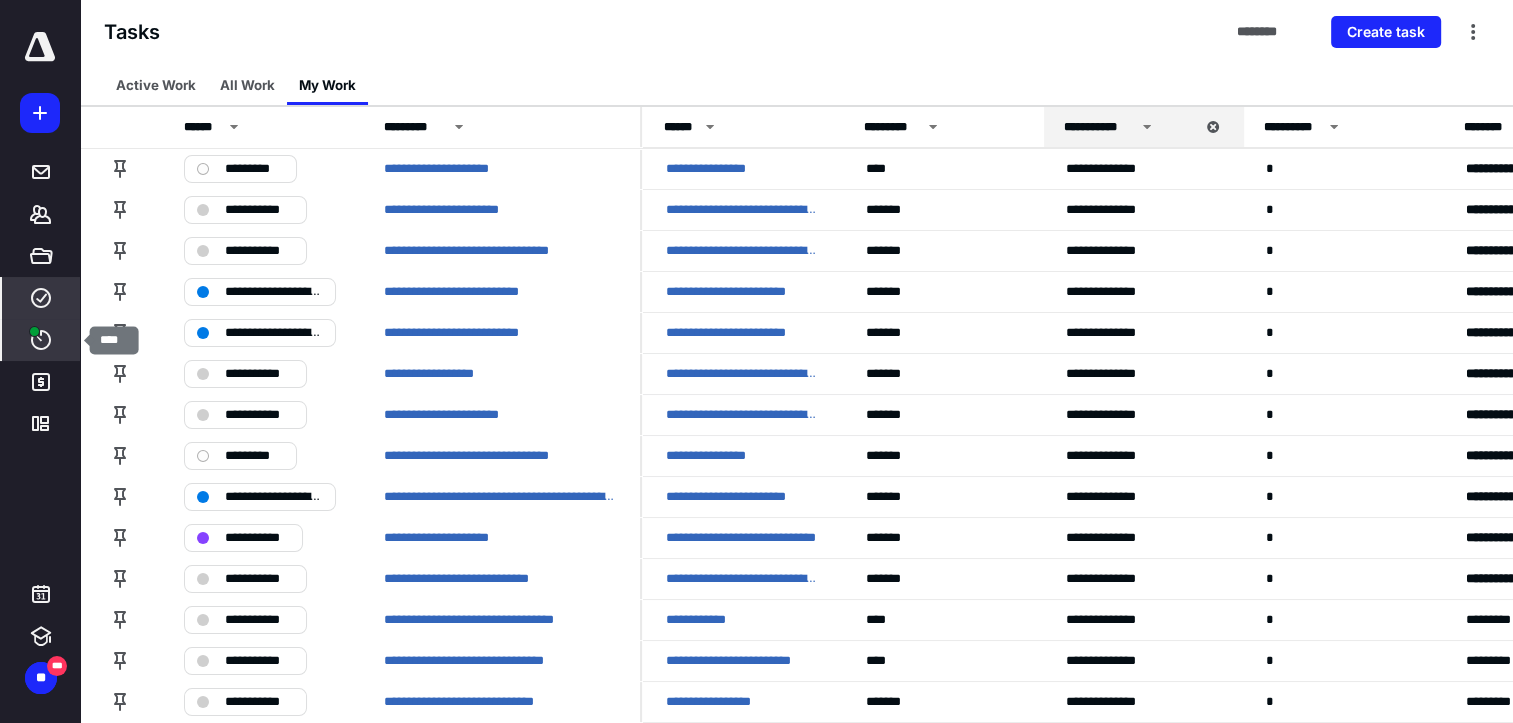 click 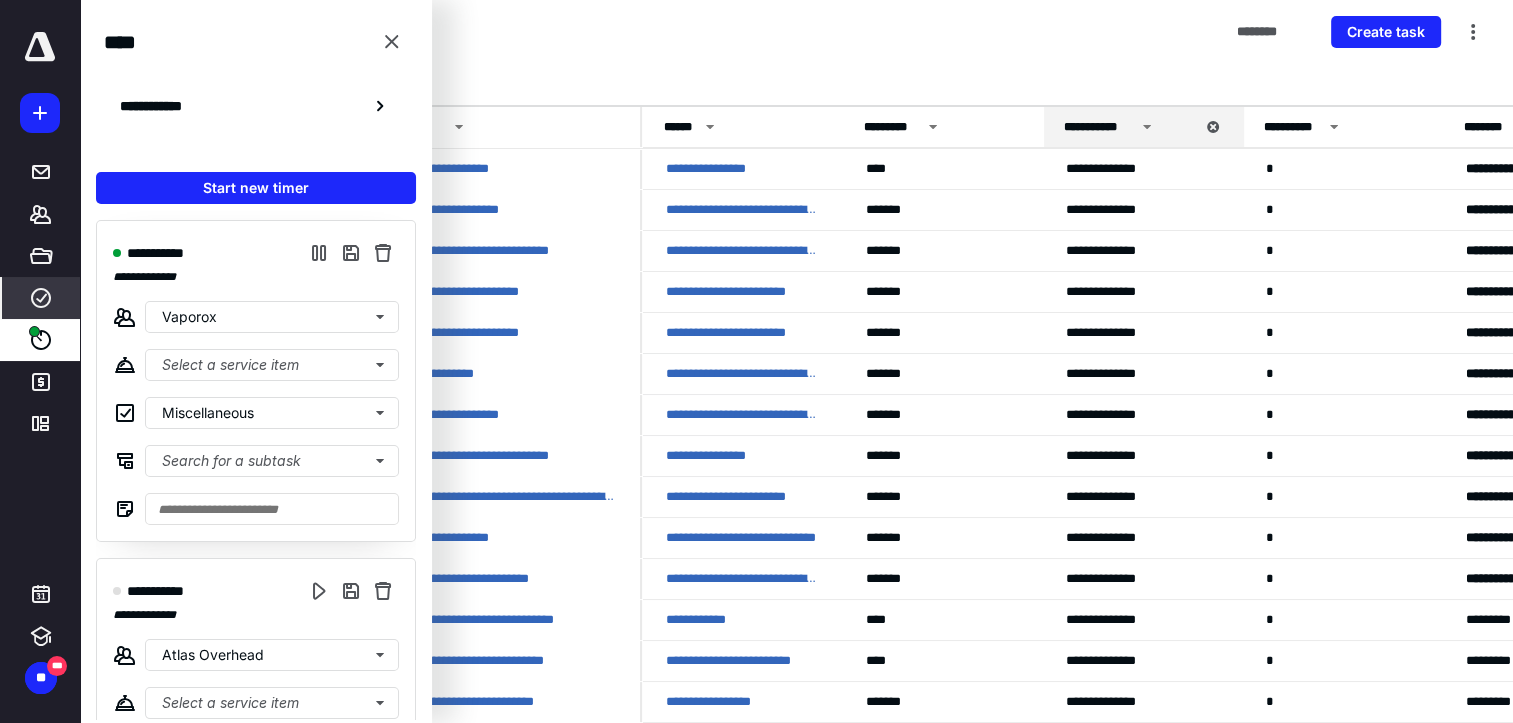 click on "Tasks ******** Create task" at bounding box center [796, 32] 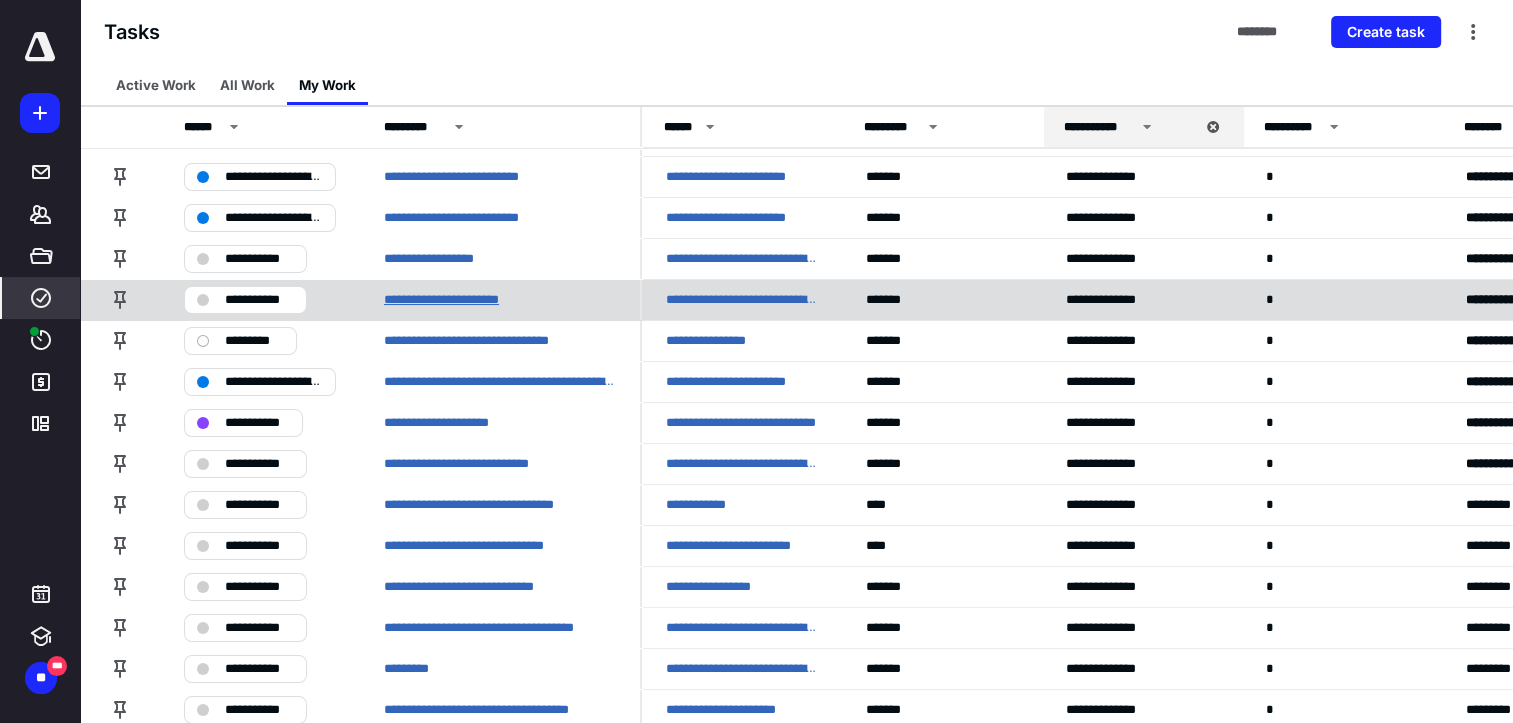 scroll, scrollTop: 0, scrollLeft: 0, axis: both 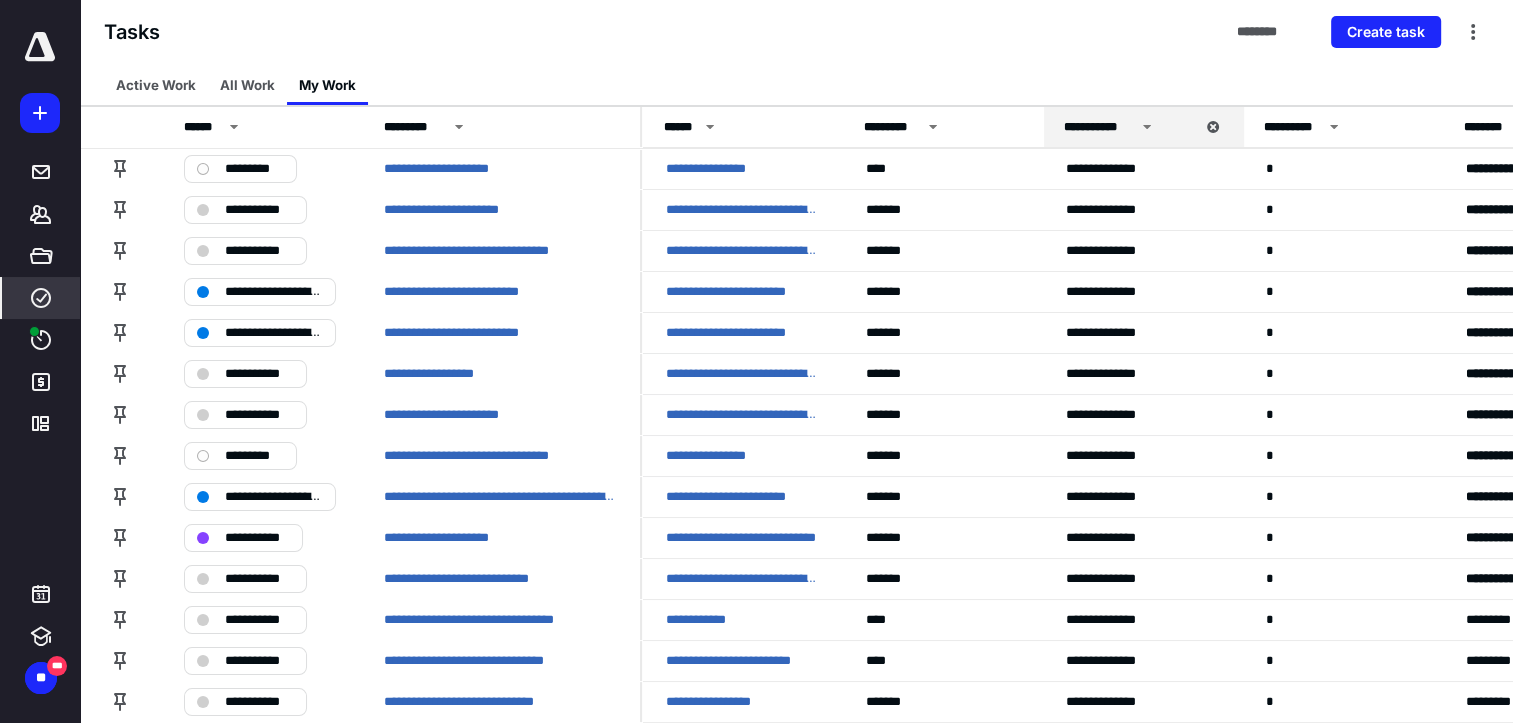 click on "Tasks ******** Create task" at bounding box center [796, 32] 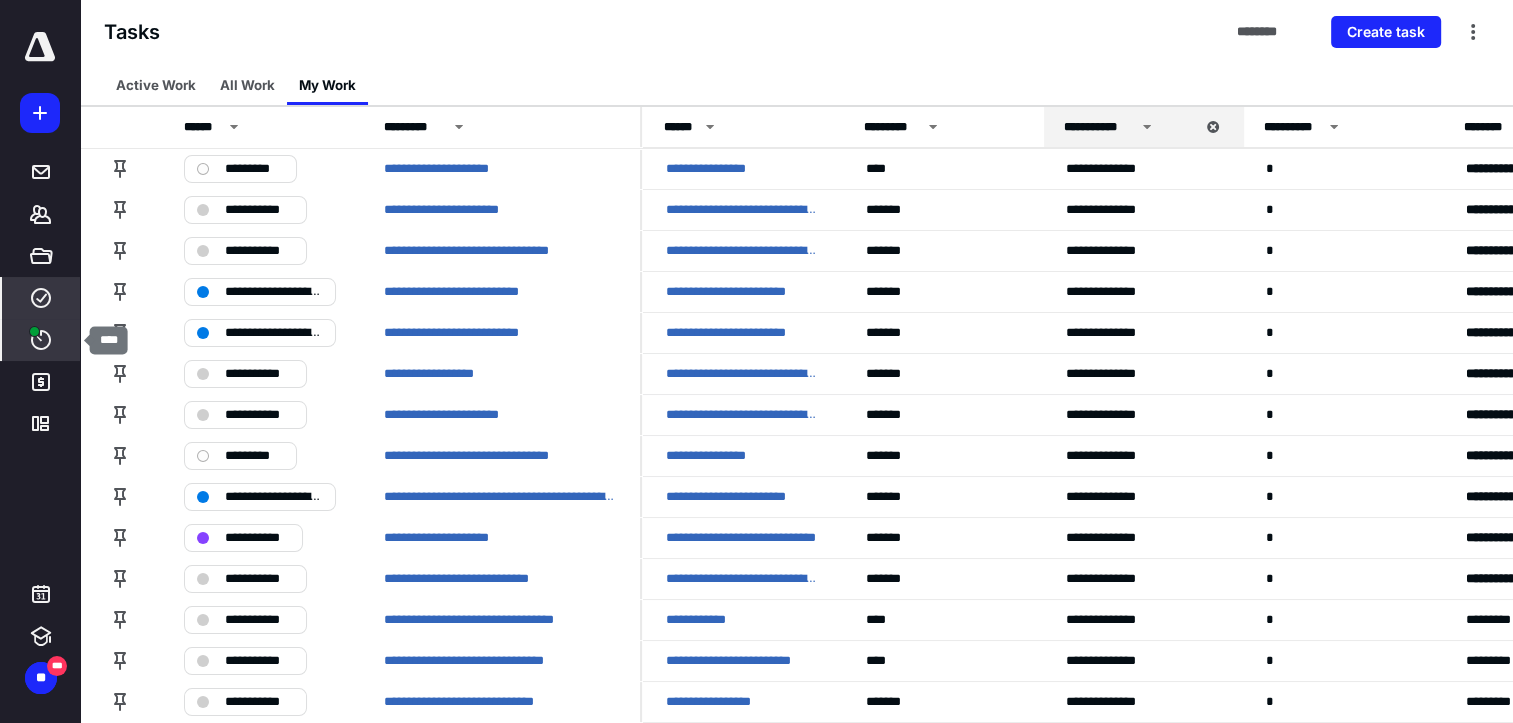 click 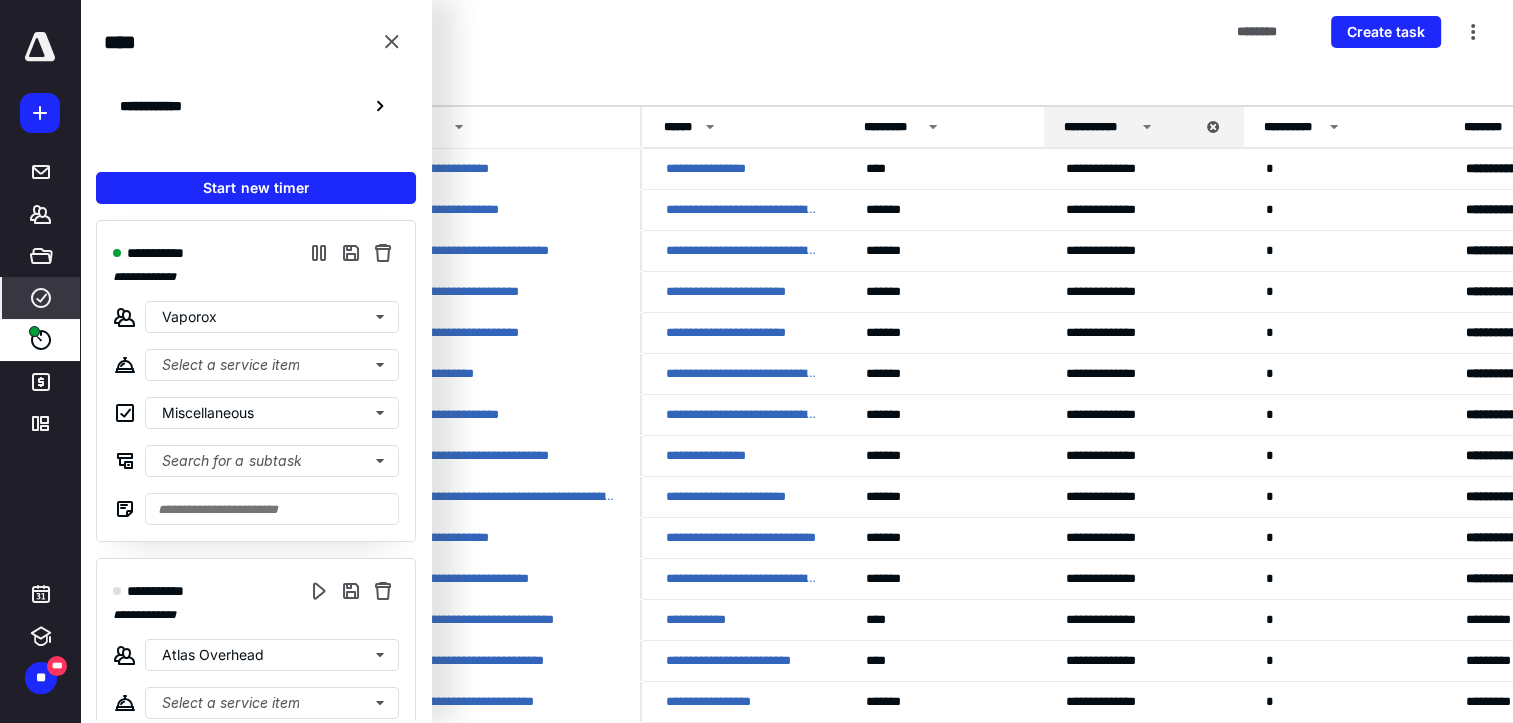 click on "Tasks ******** Create task" at bounding box center (796, 32) 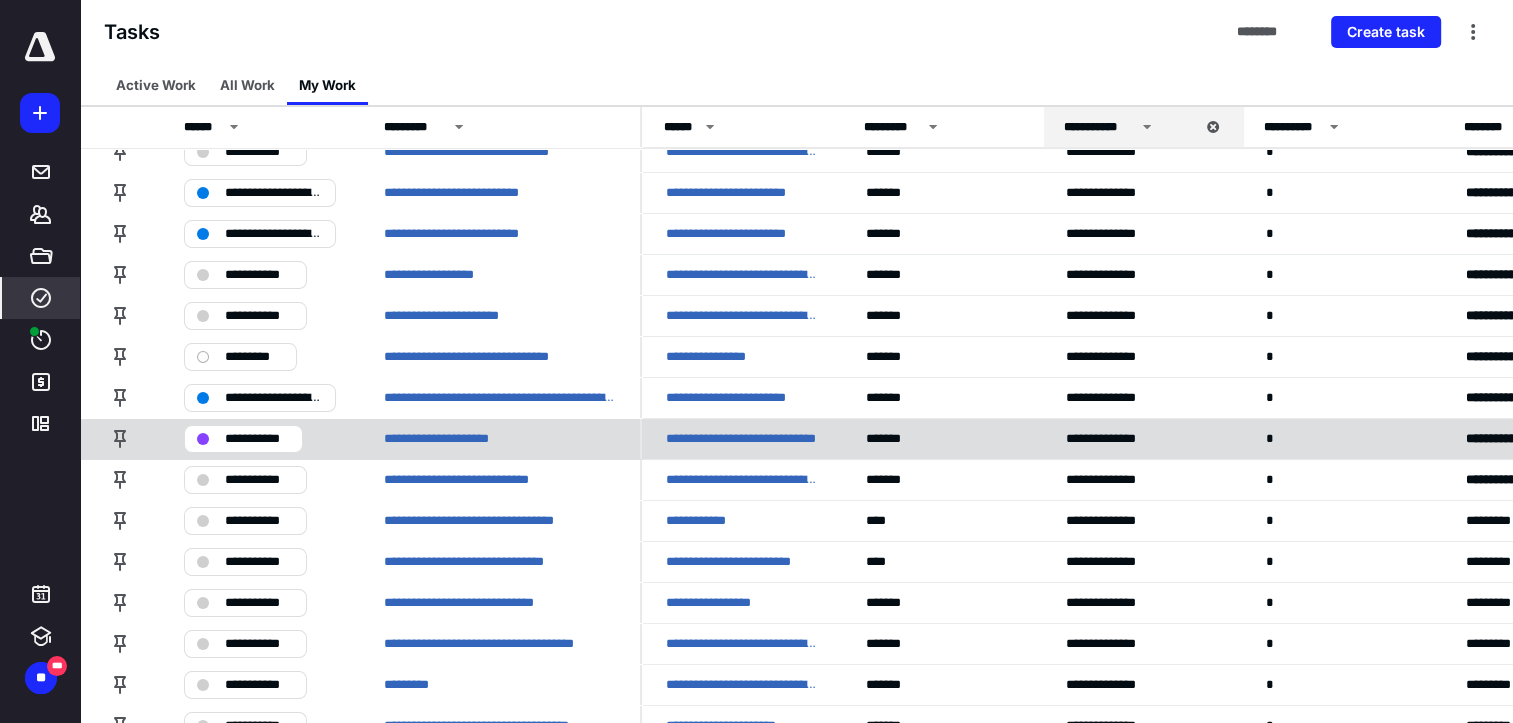 scroll, scrollTop: 200, scrollLeft: 0, axis: vertical 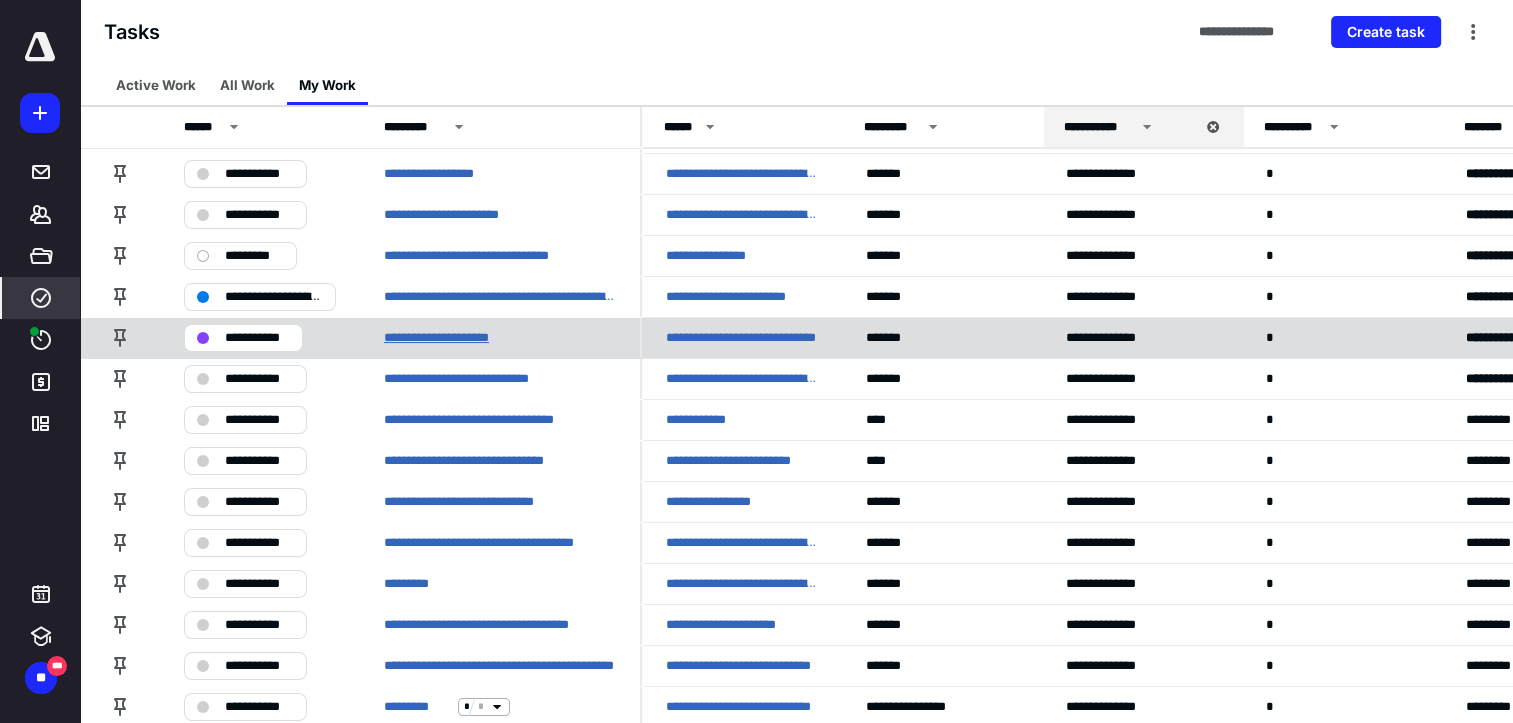 click on "**********" at bounding box center (452, 338) 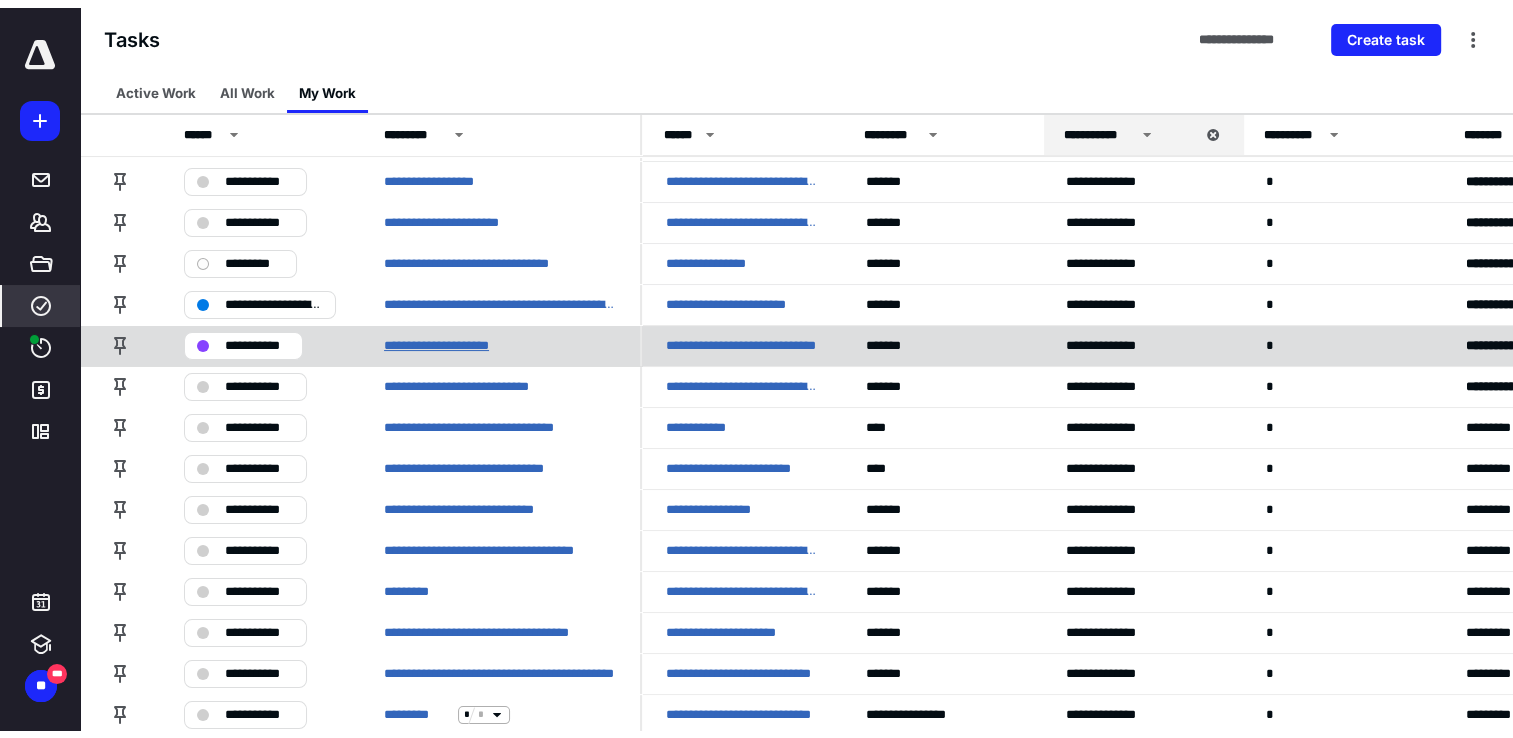 scroll, scrollTop: 0, scrollLeft: 0, axis: both 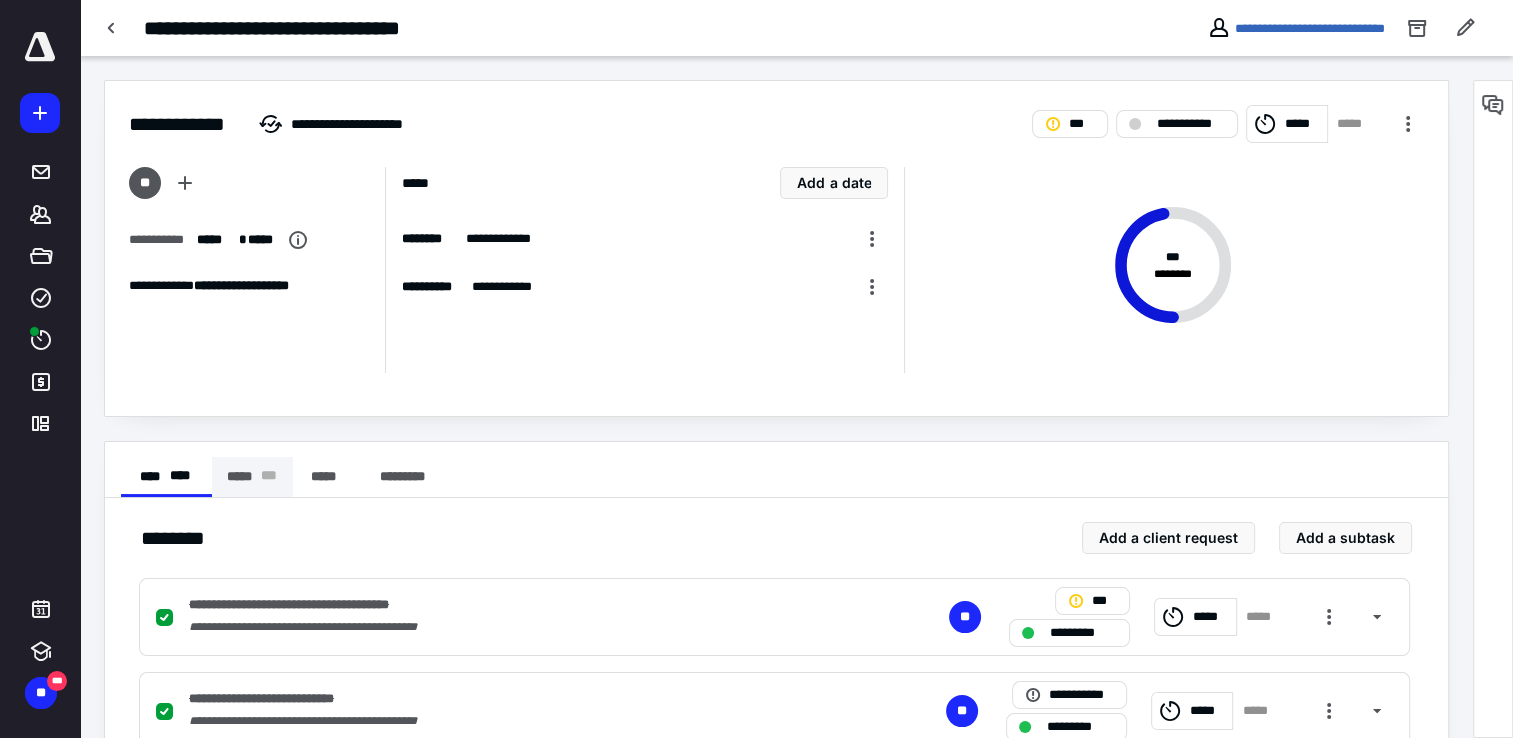 click on "***** * * *" at bounding box center [252, 477] 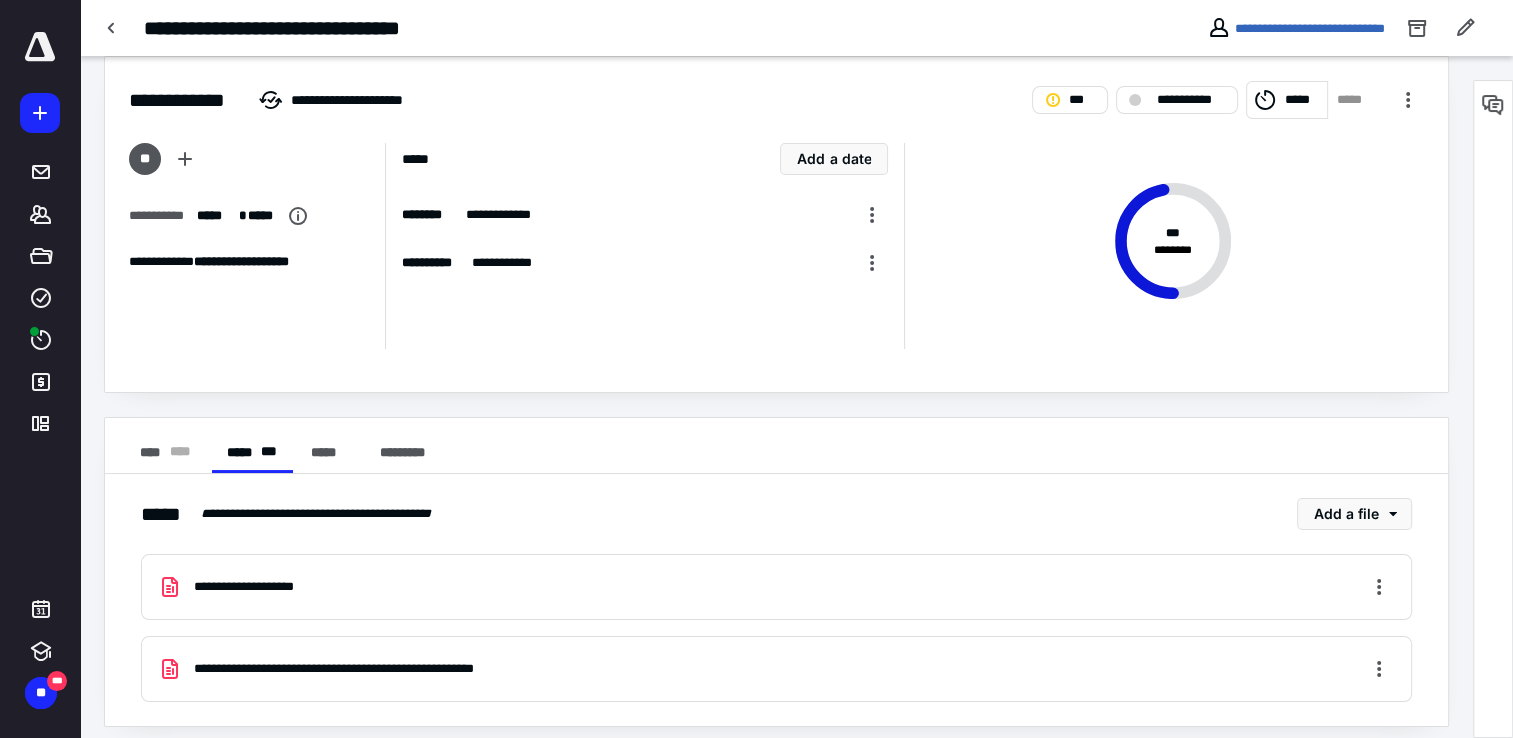 scroll, scrollTop: 35, scrollLeft: 0, axis: vertical 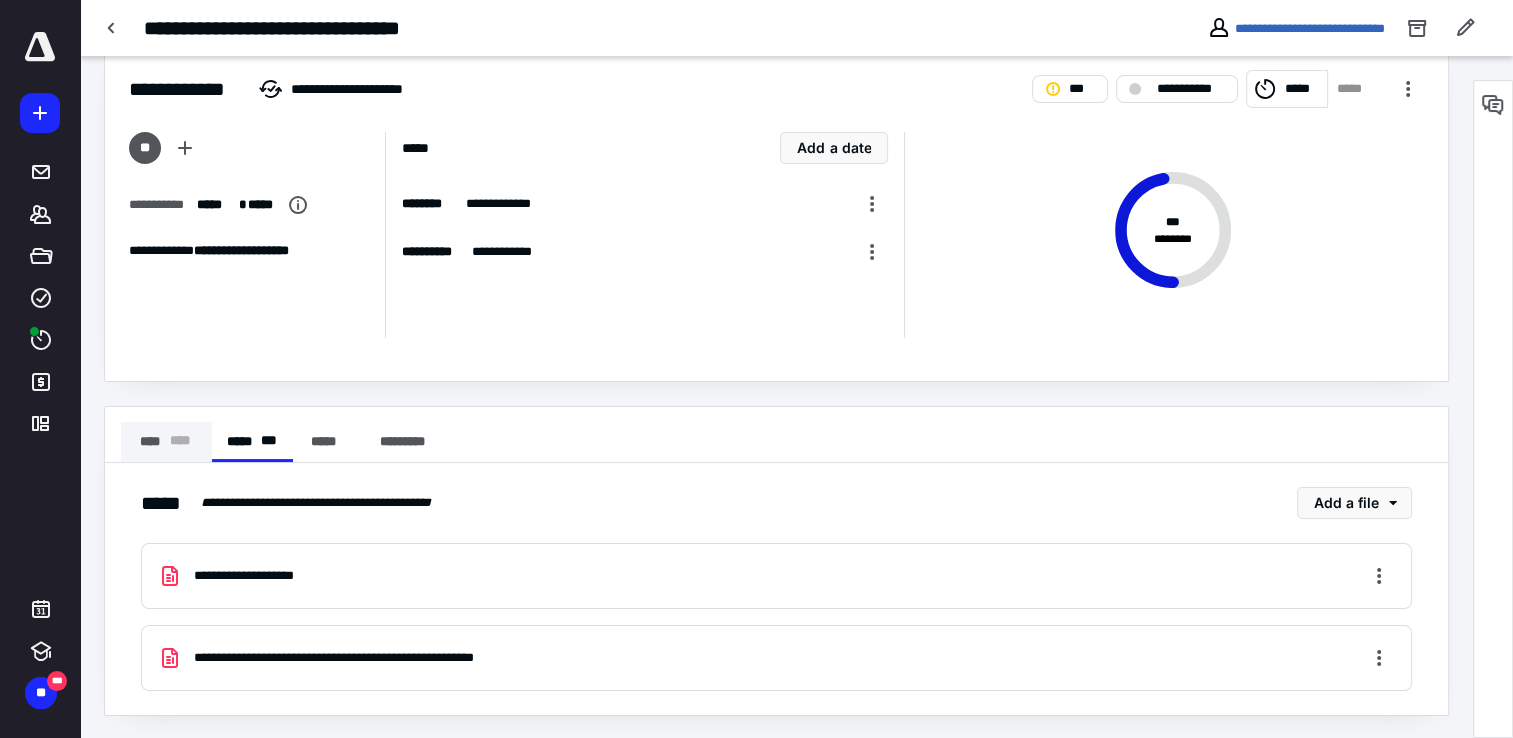 click on "**** * ** *" at bounding box center (166, 442) 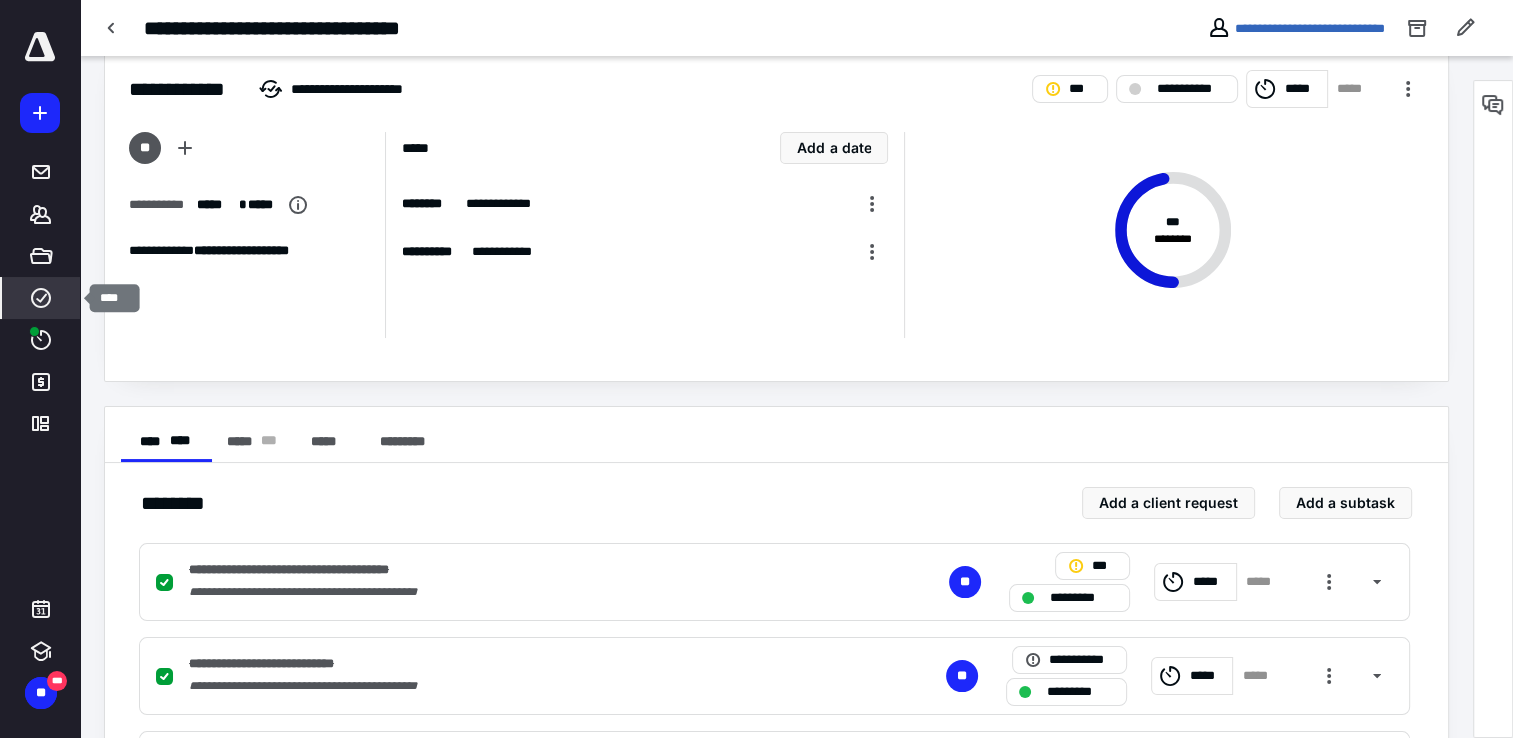 click 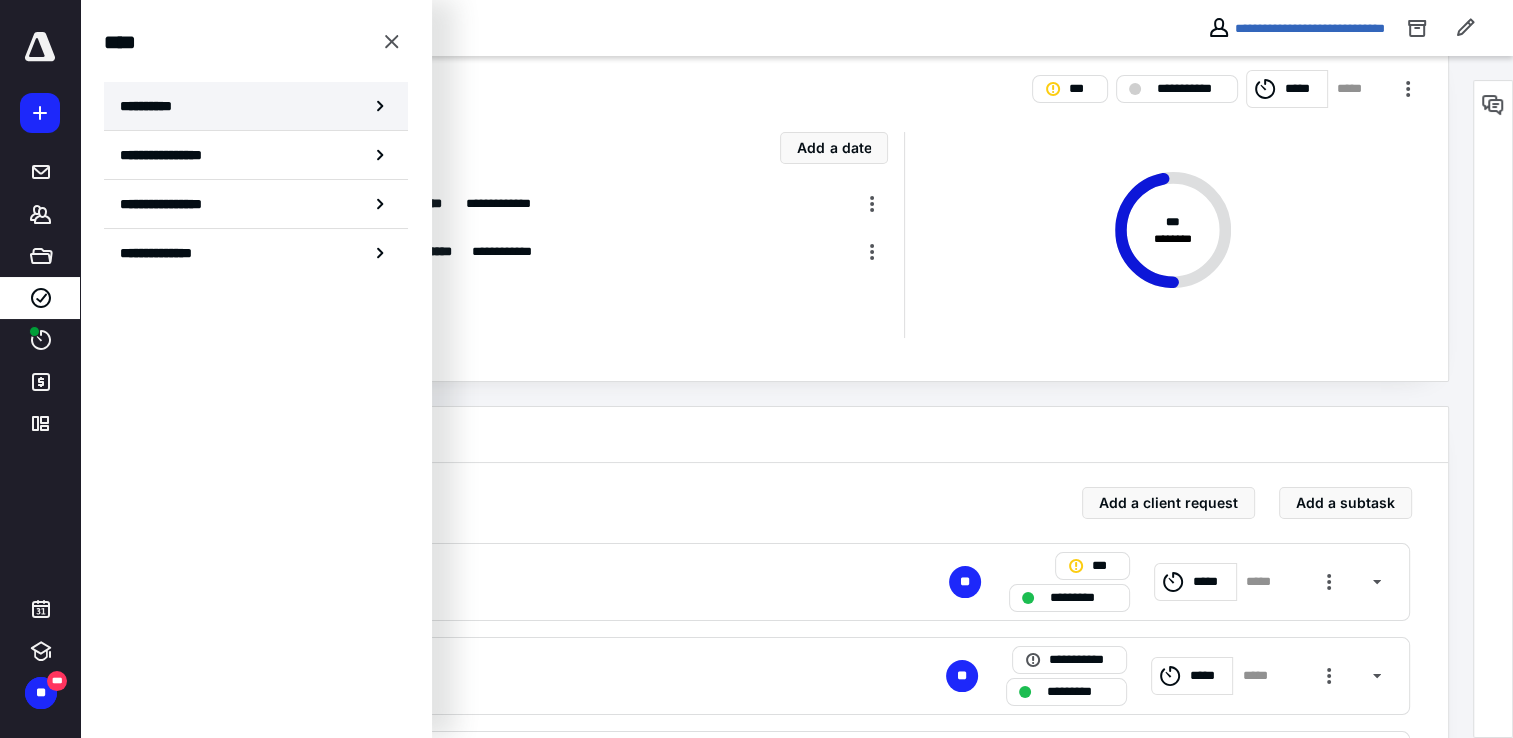 click on "**********" at bounding box center [256, 106] 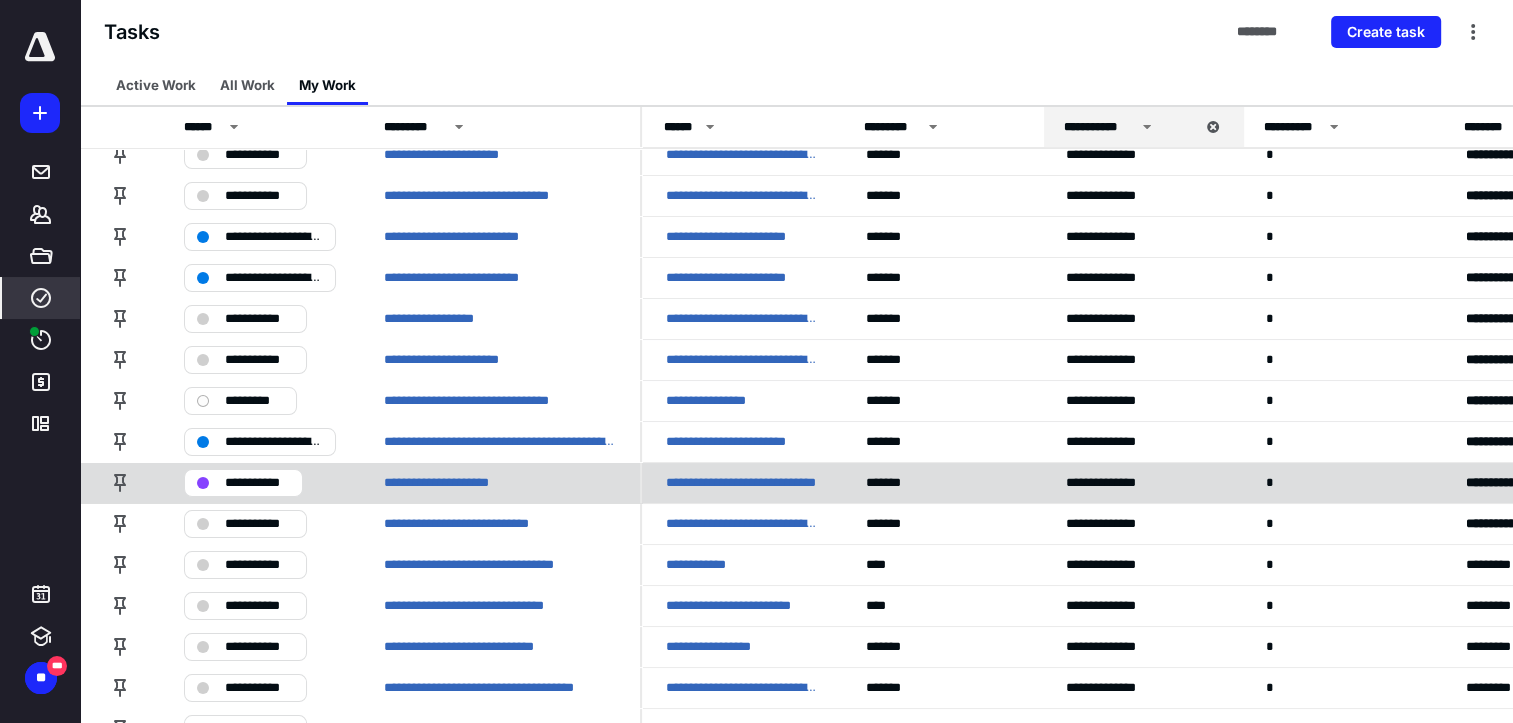 scroll, scrollTop: 100, scrollLeft: 0, axis: vertical 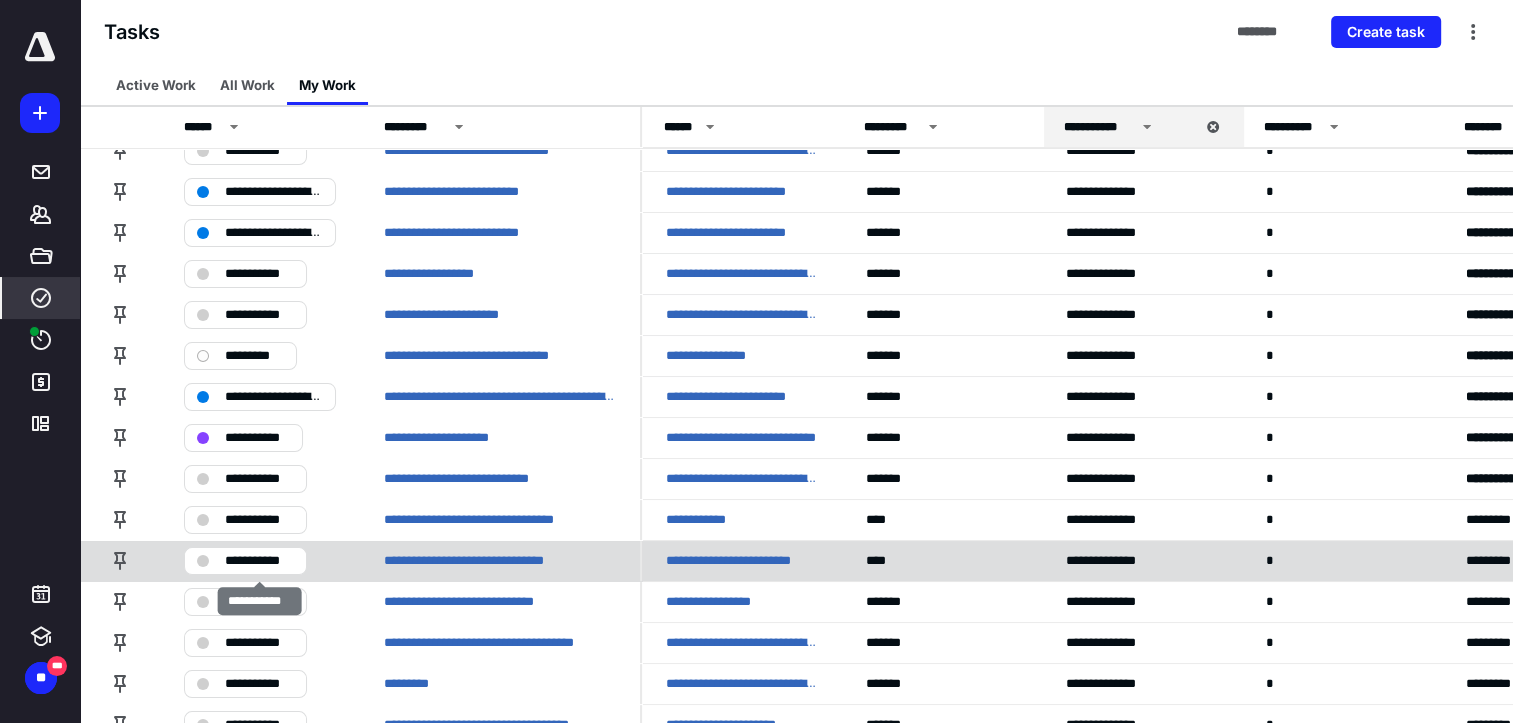 click on "**********" at bounding box center [259, 561] 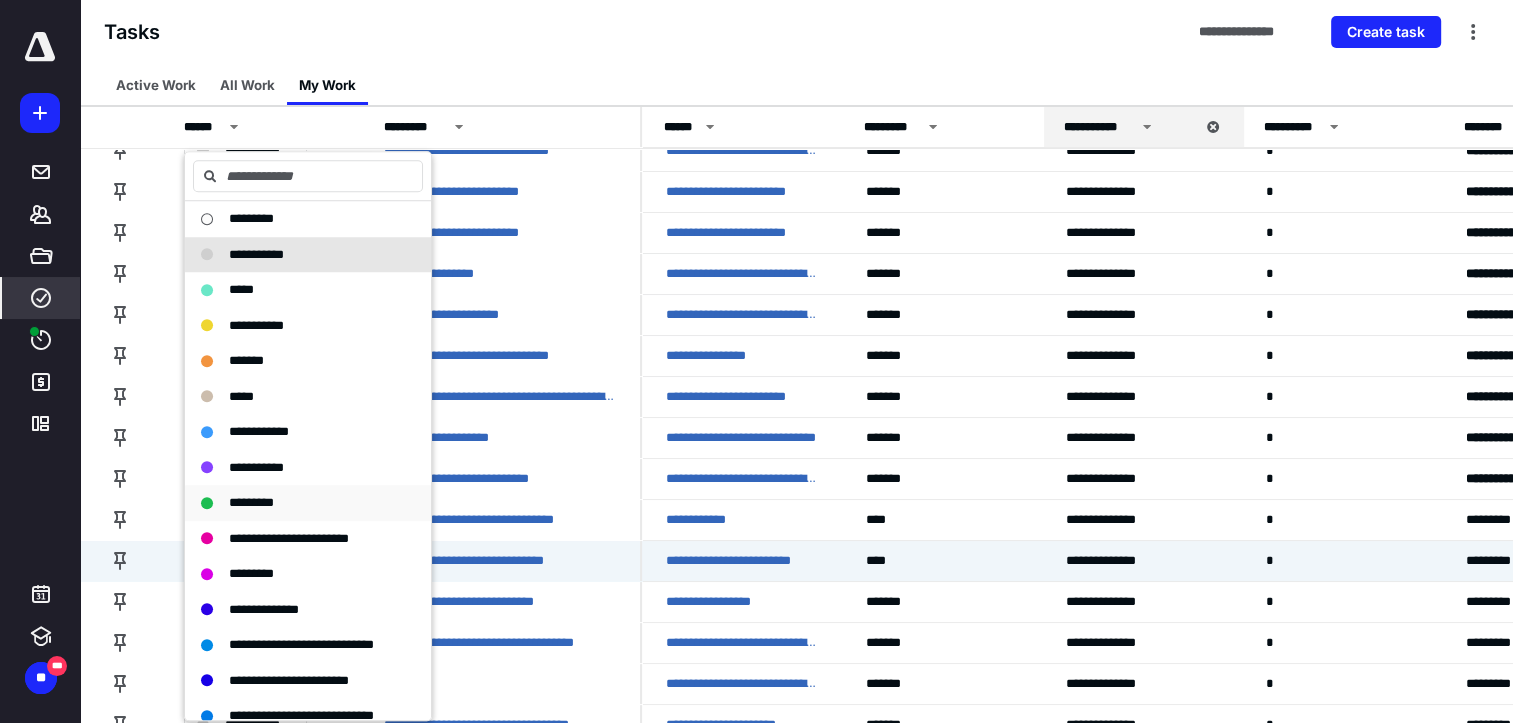 click on "*********" at bounding box center (251, 502) 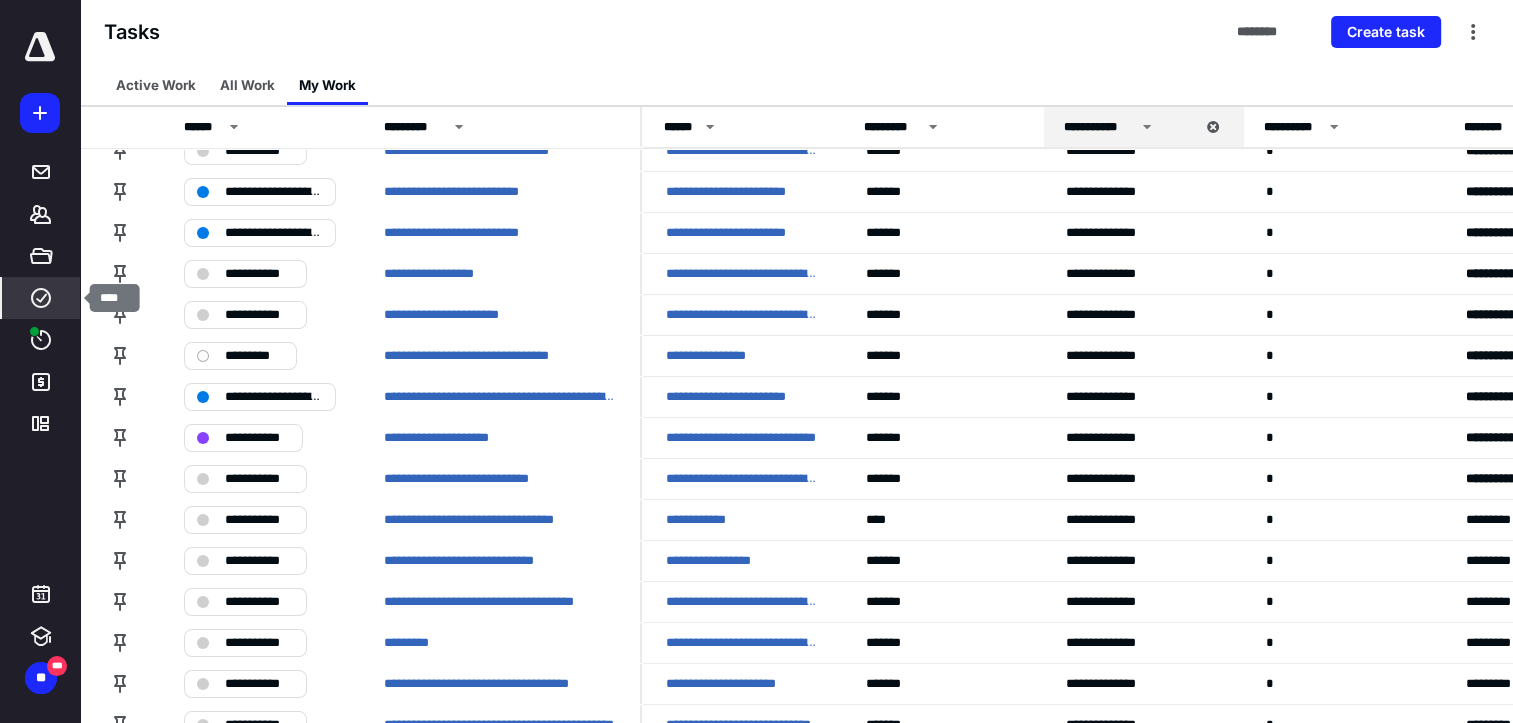 click 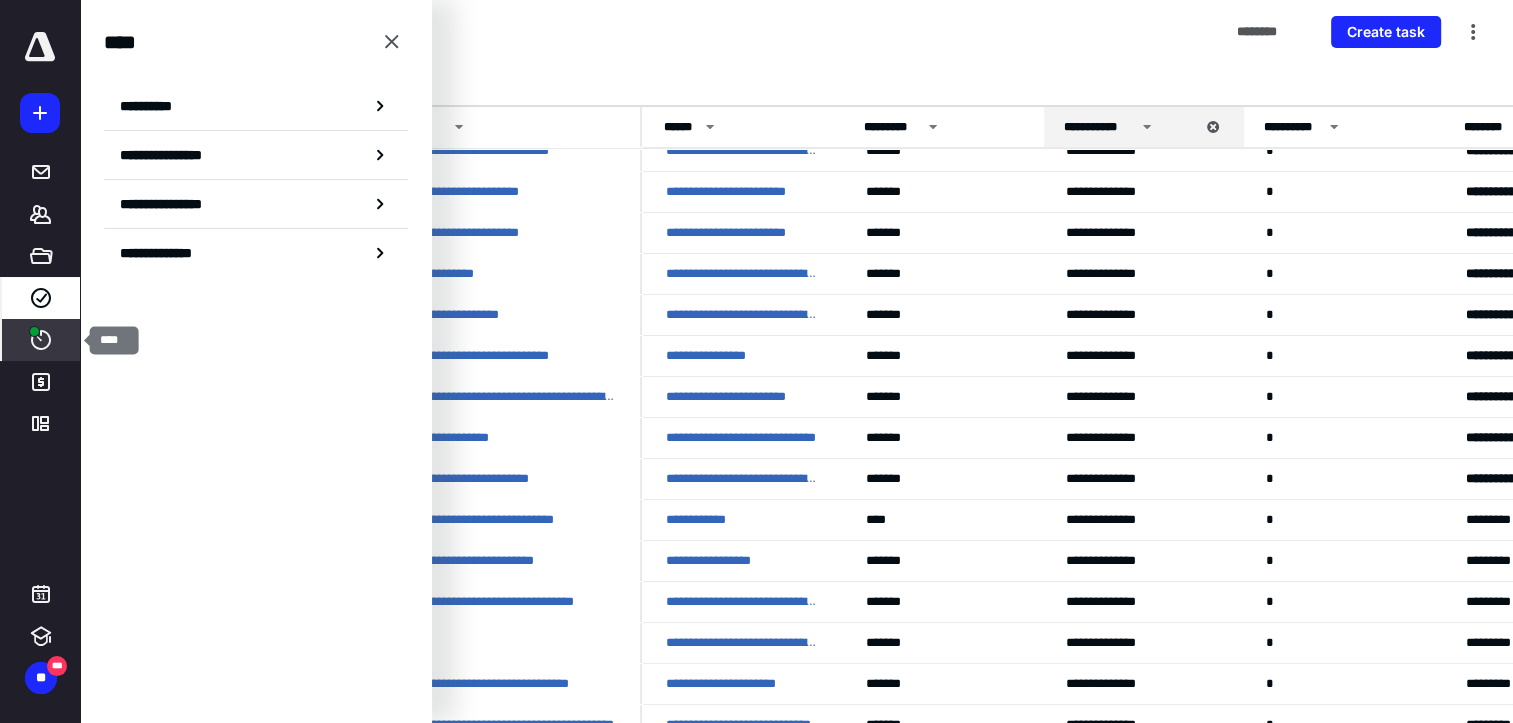 click 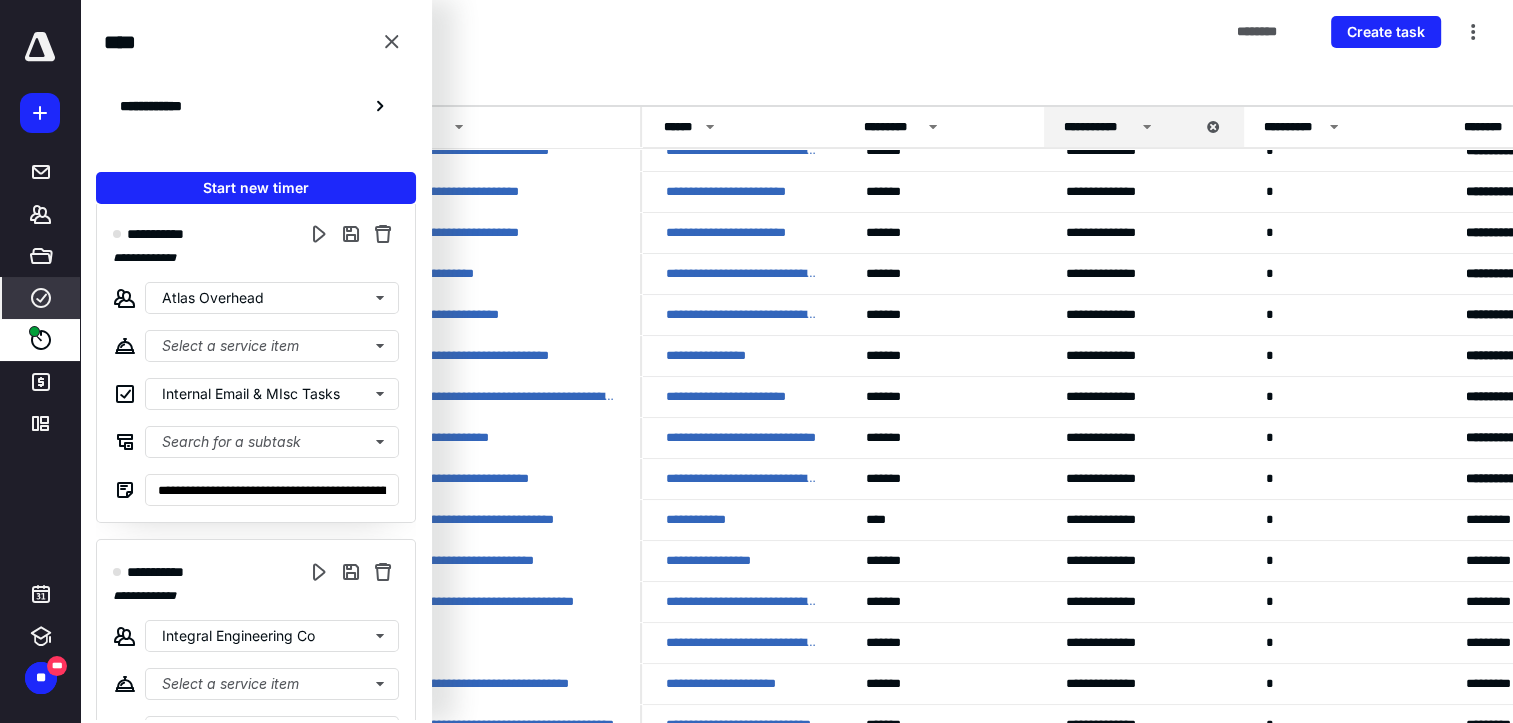 scroll, scrollTop: 496, scrollLeft: 0, axis: vertical 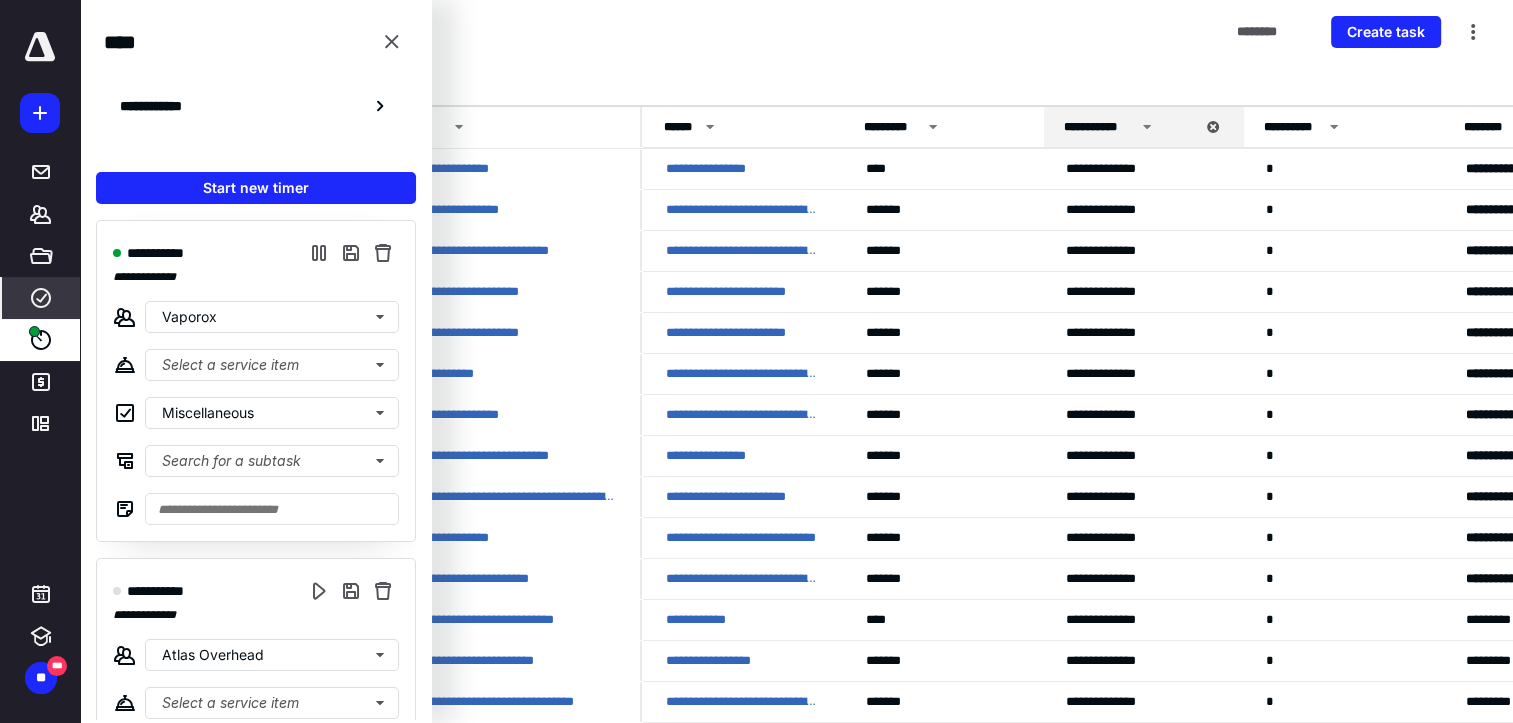 click on "Tasks ******** Create task" at bounding box center [796, 32] 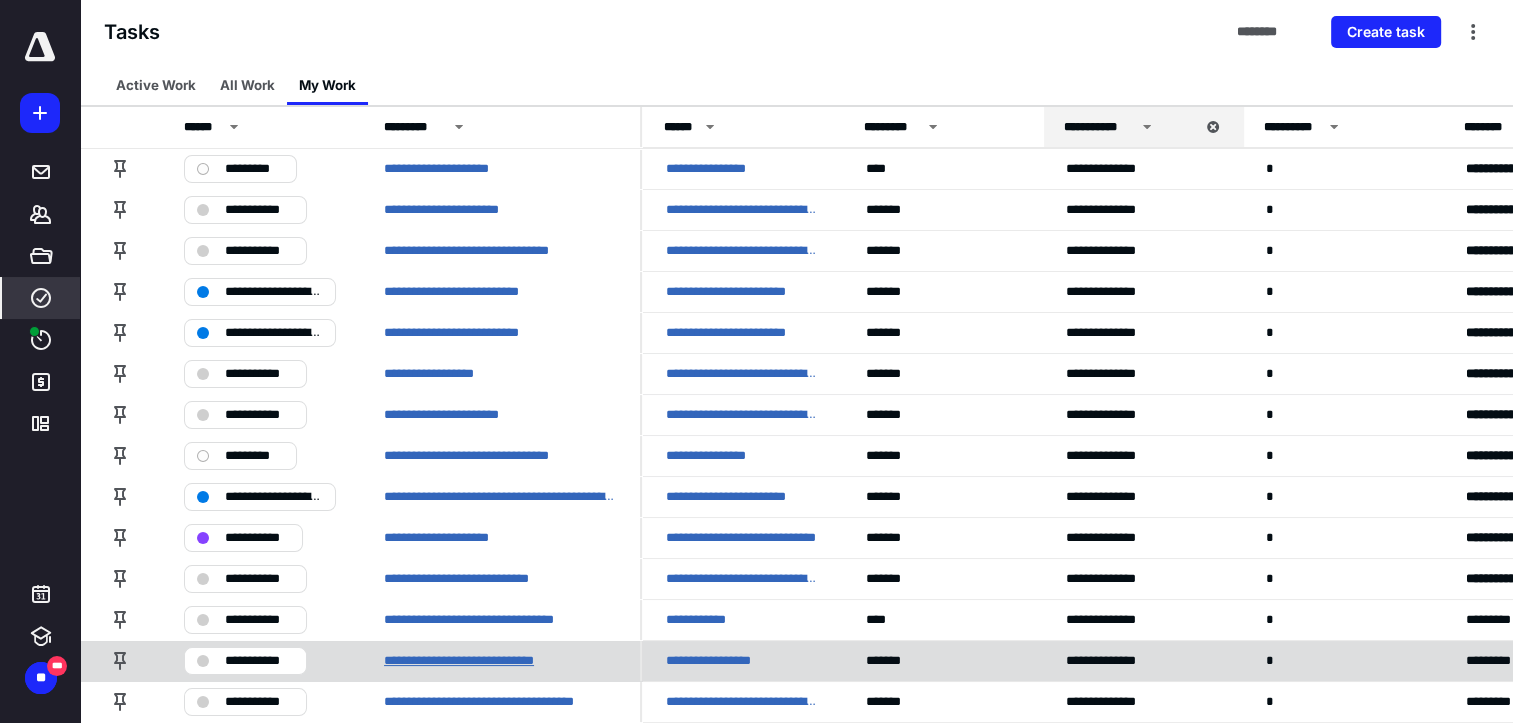click on "**********" at bounding box center [478, 661] 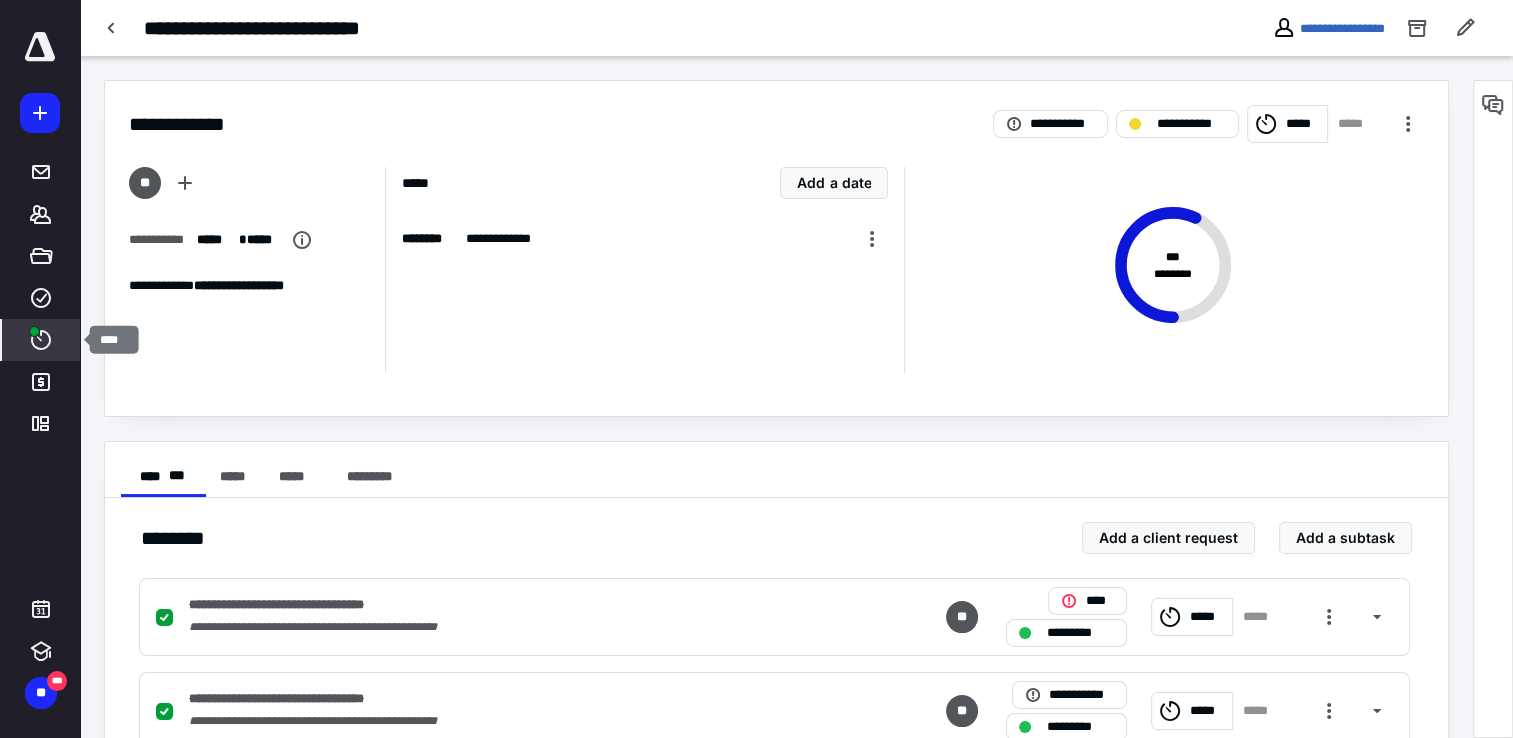 click 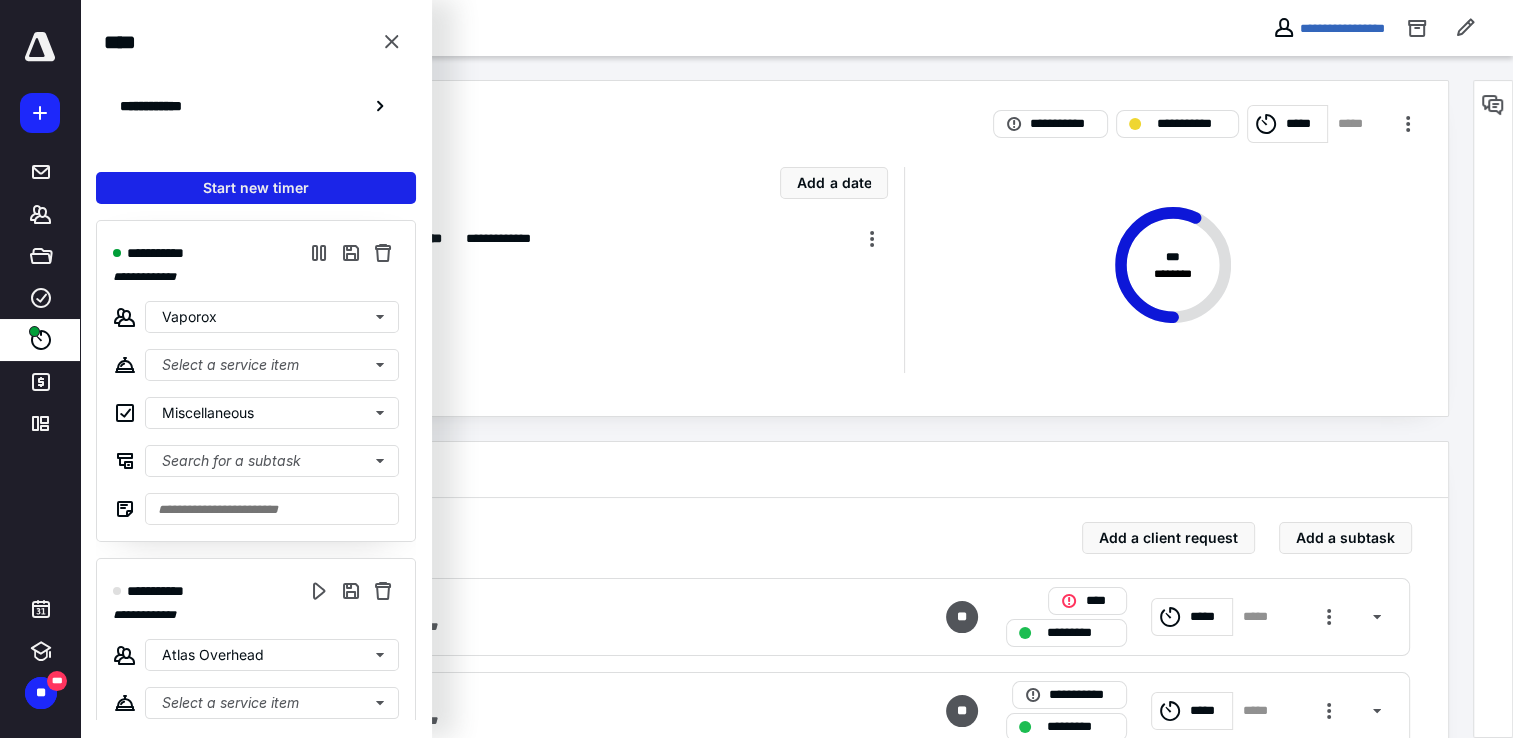 click on "Start new timer" at bounding box center [256, 188] 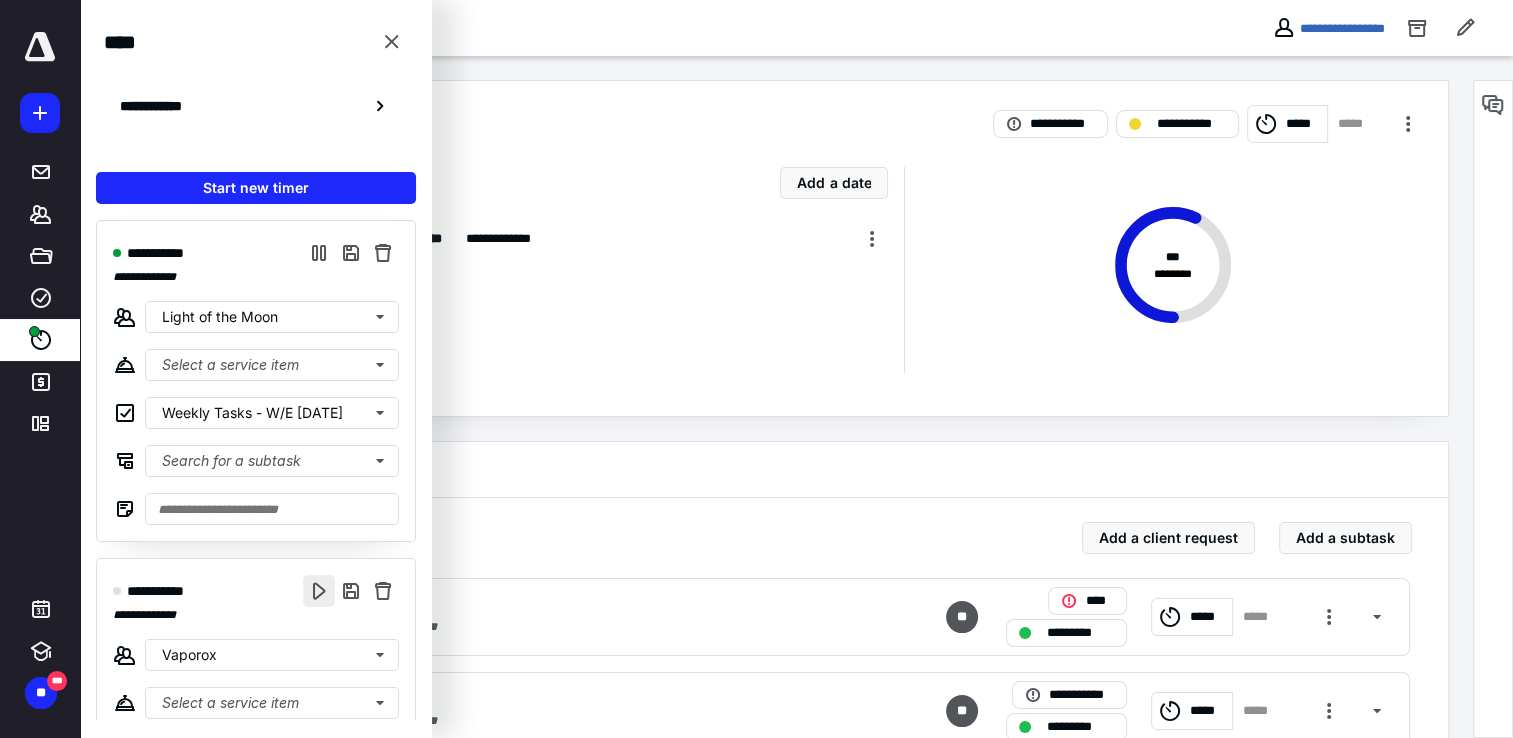 click at bounding box center (319, 591) 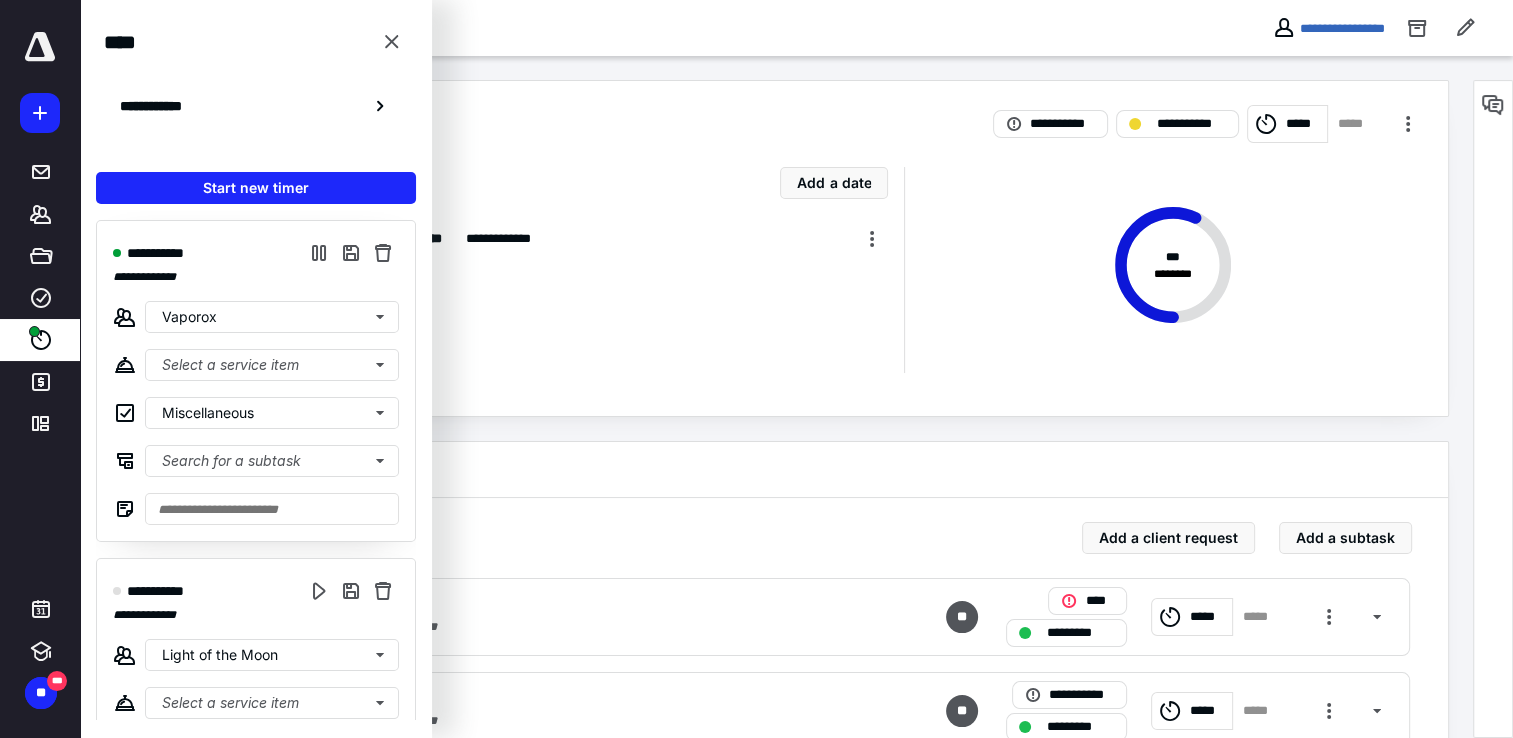 click on "**********" at bounding box center (644, 270) 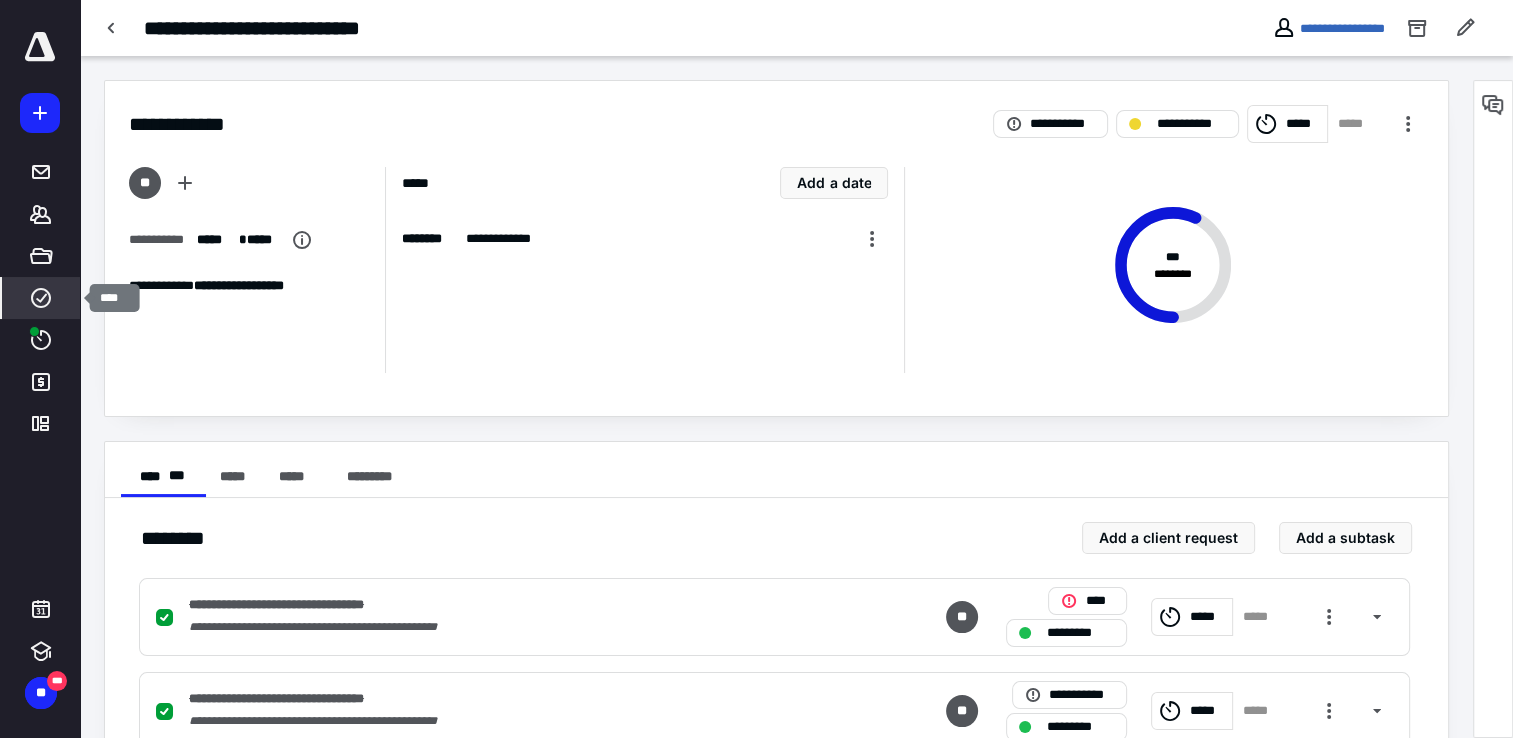 click 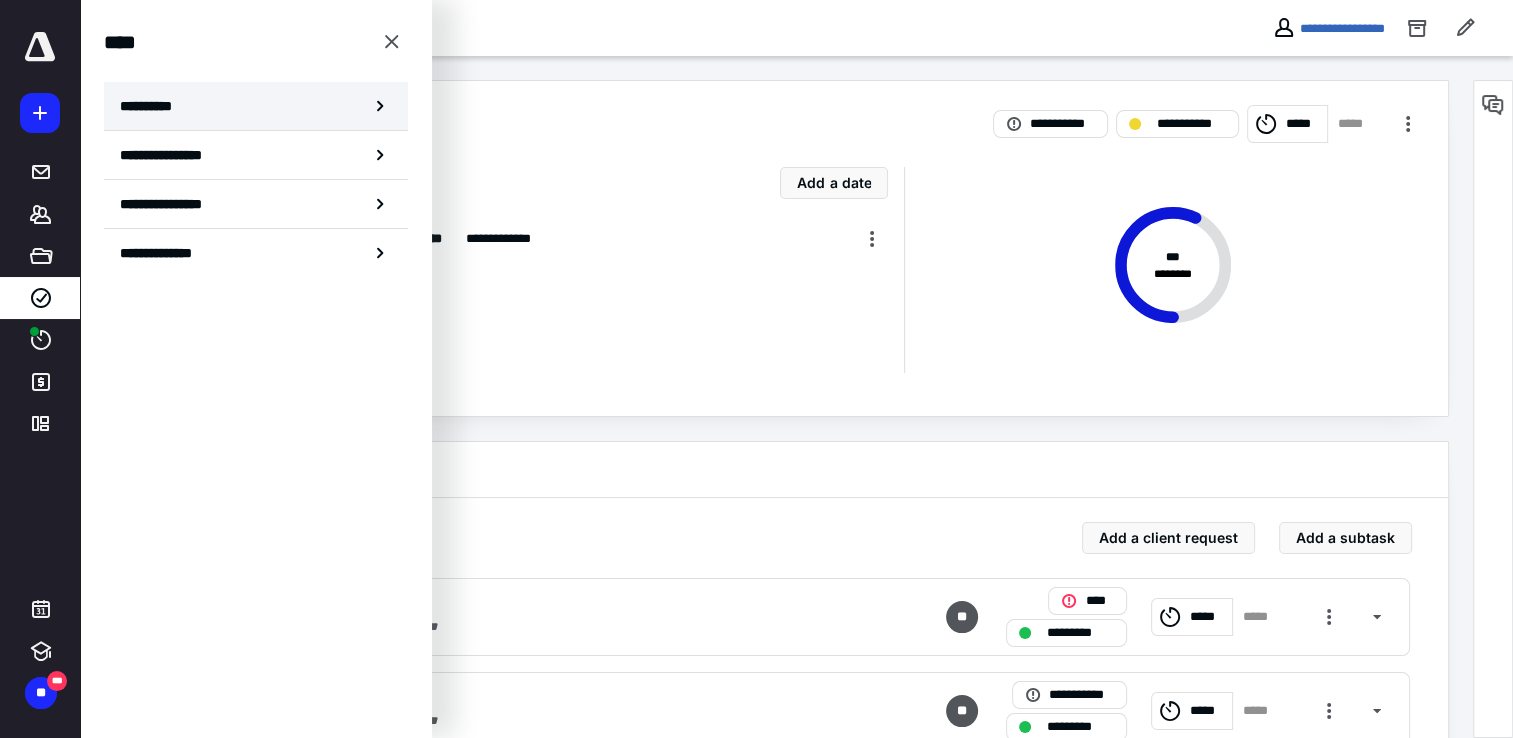 click on "**********" at bounding box center (153, 106) 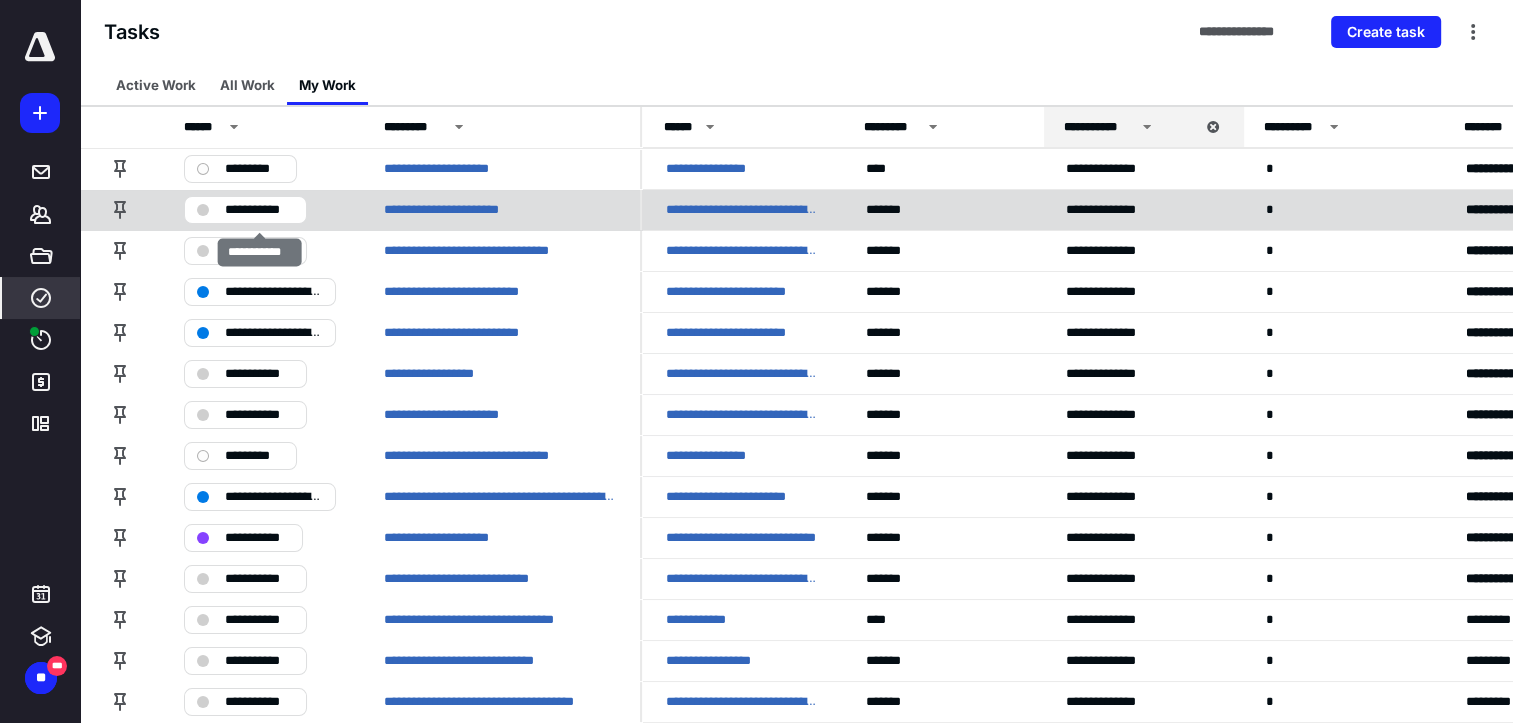 click on "**********" at bounding box center [259, 210] 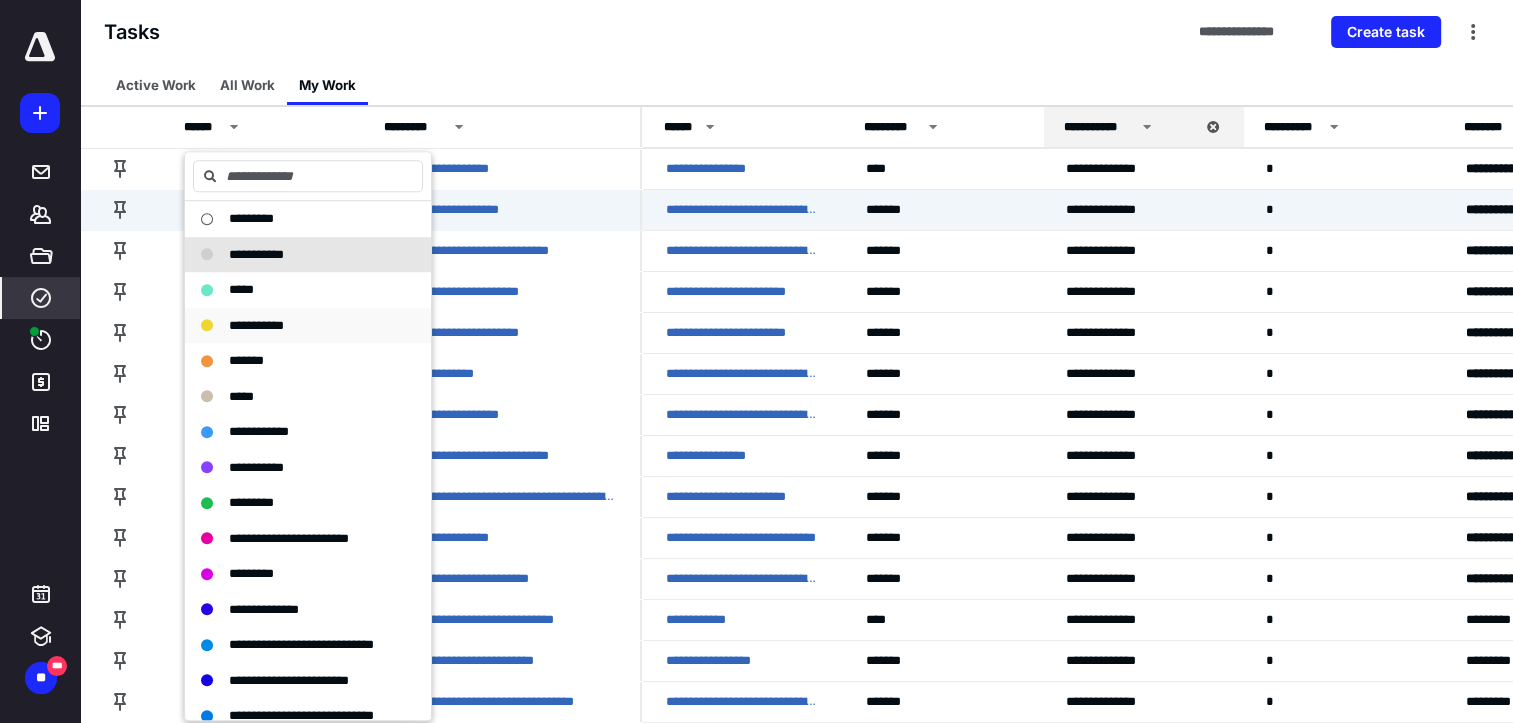 click on "**********" at bounding box center (256, 325) 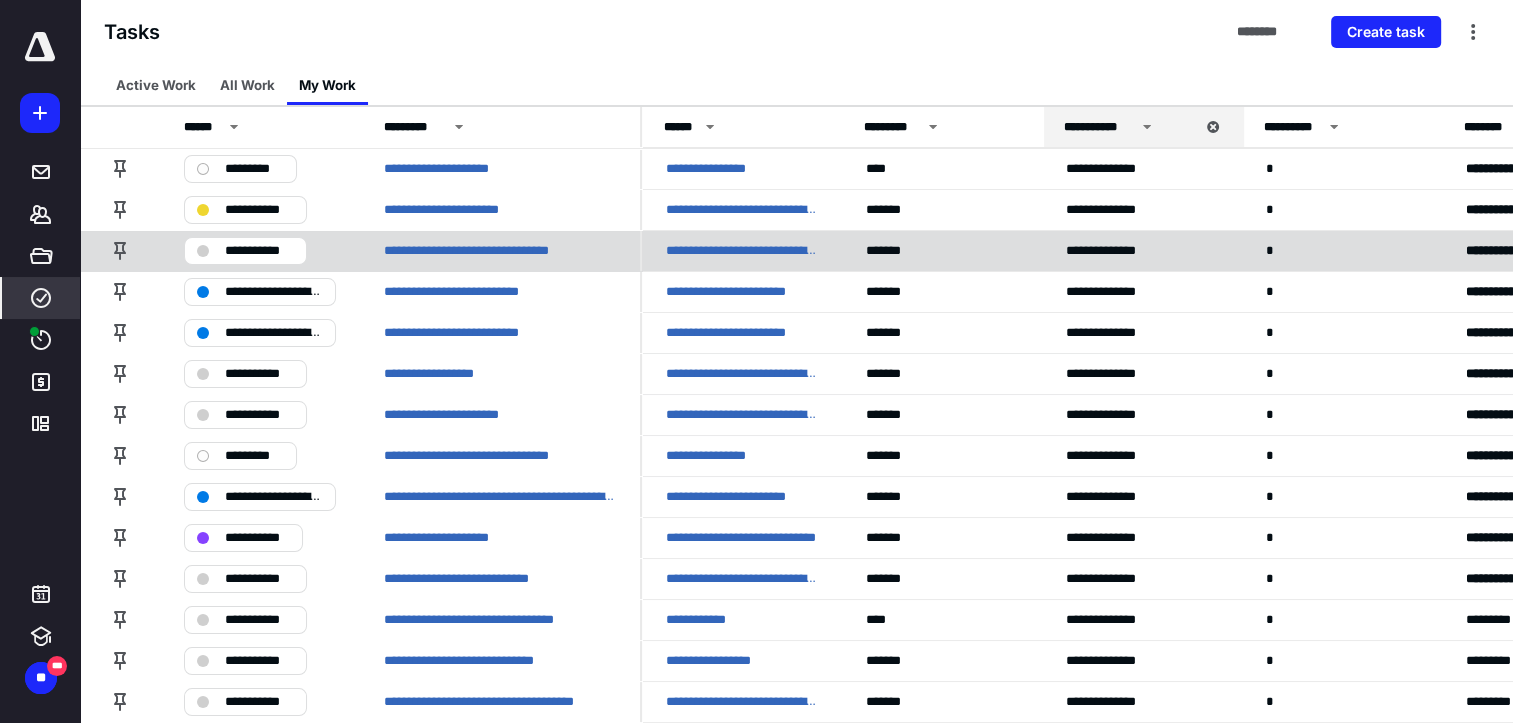 click on "**********" at bounding box center (259, 251) 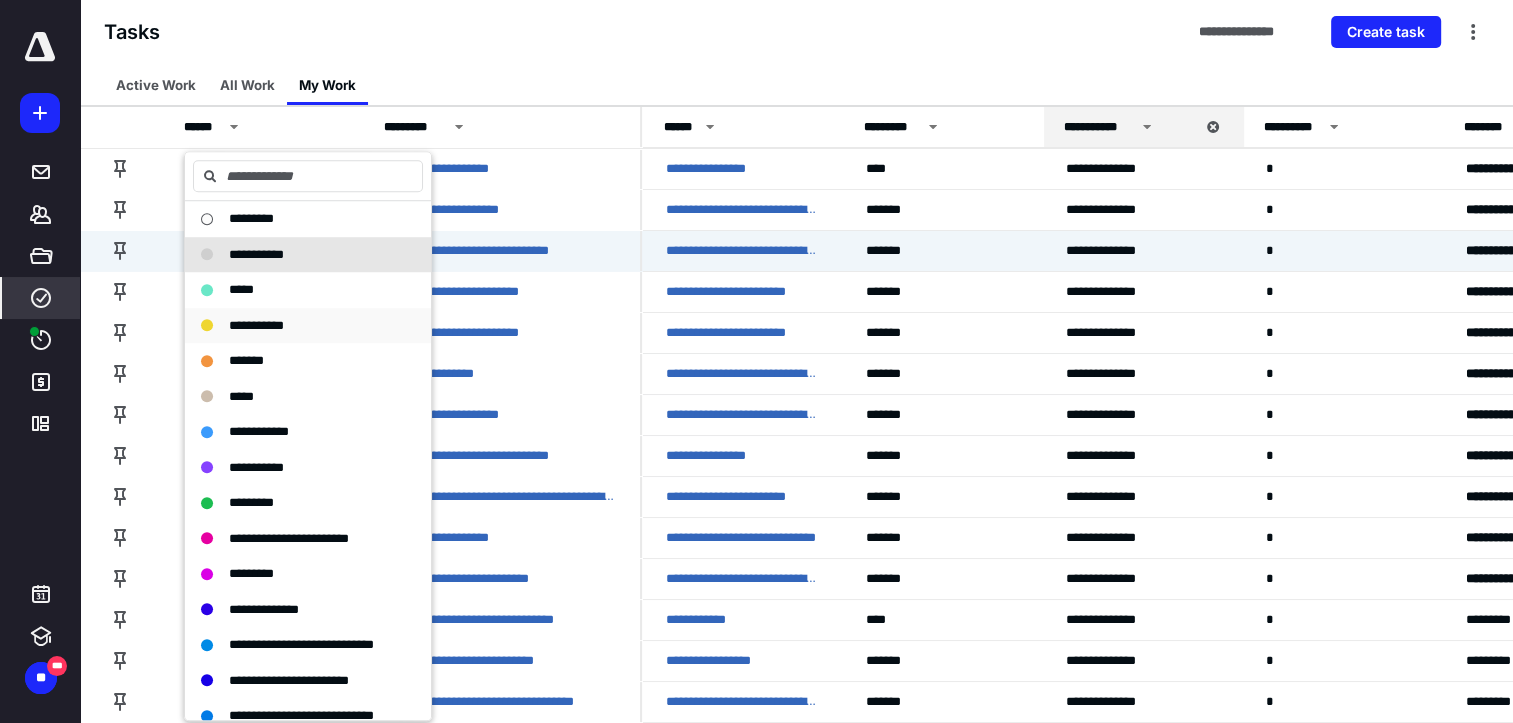 click on "**********" at bounding box center (256, 325) 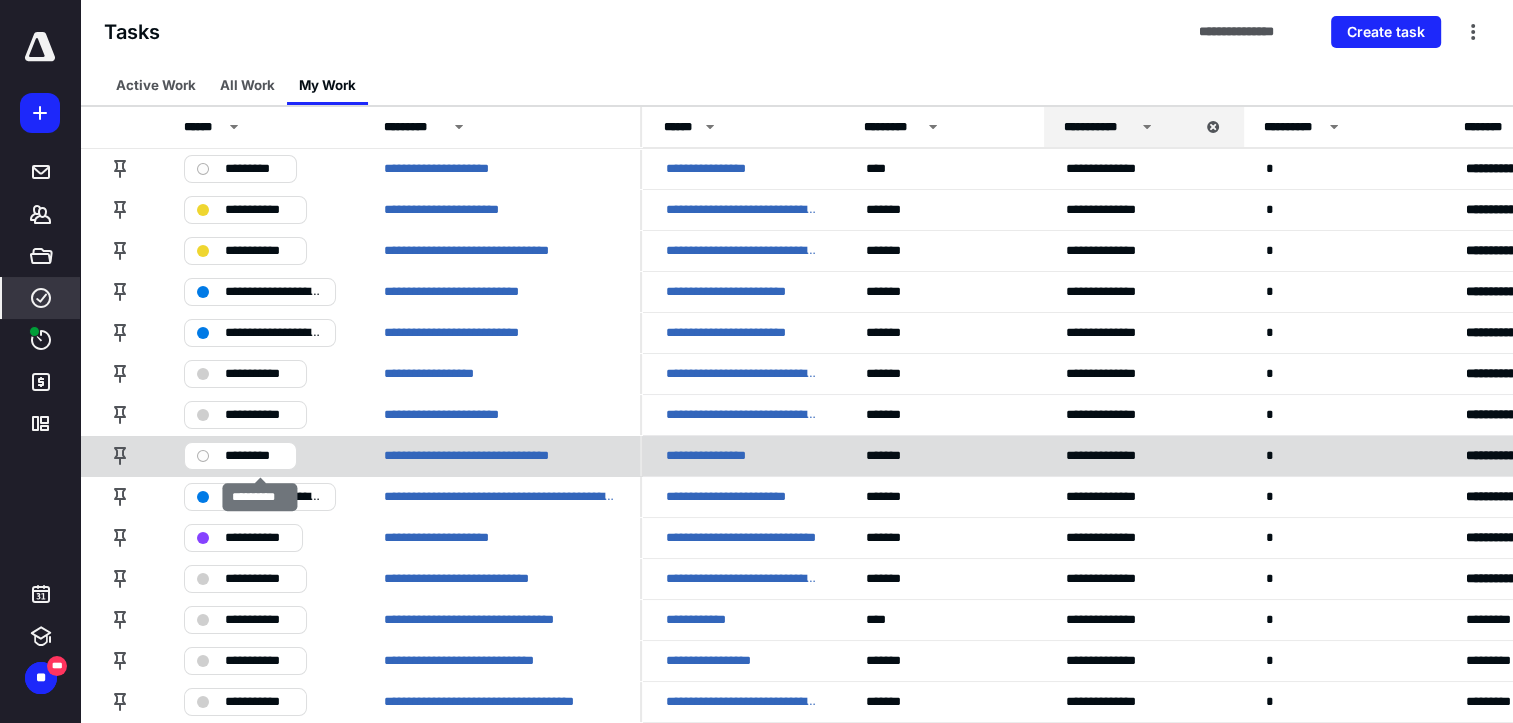 click on "*********" at bounding box center (254, 456) 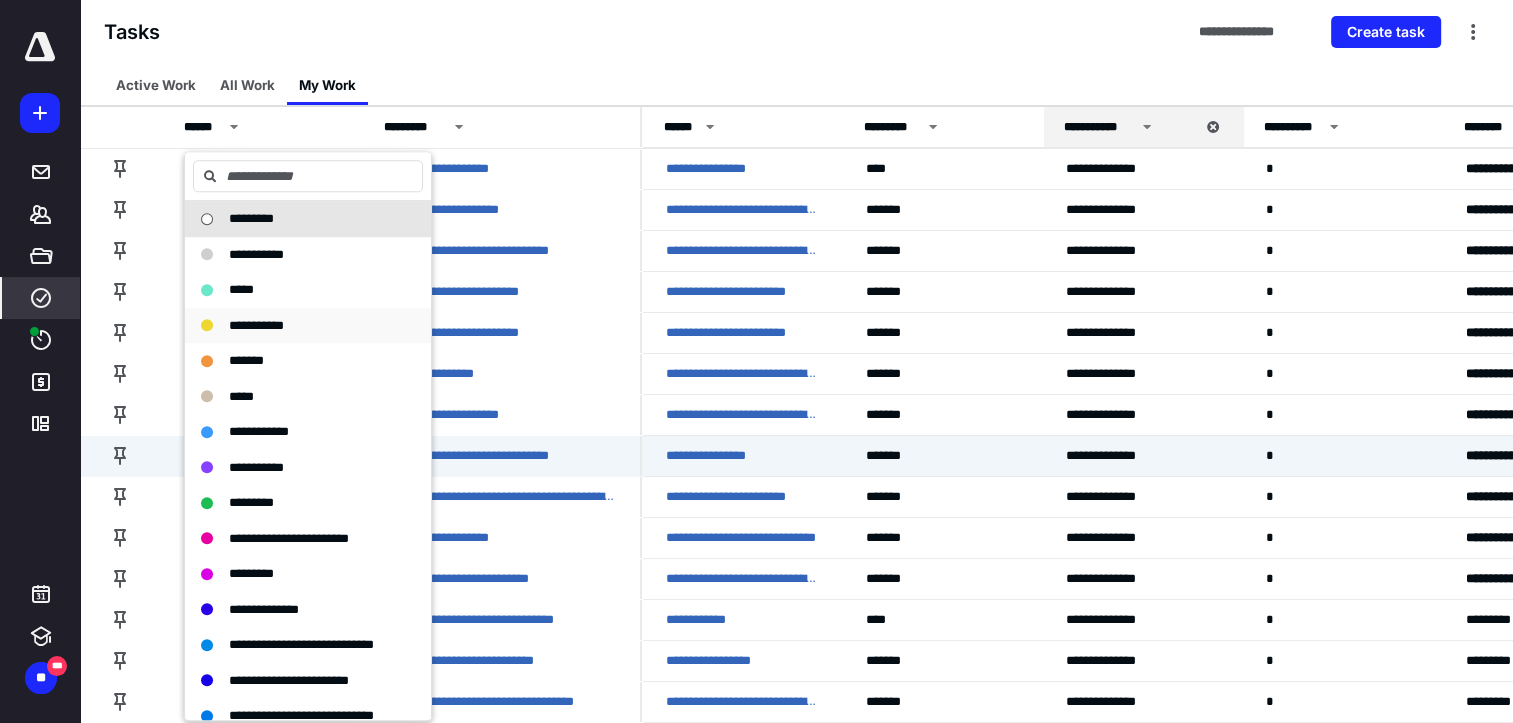 click on "**********" at bounding box center [256, 325] 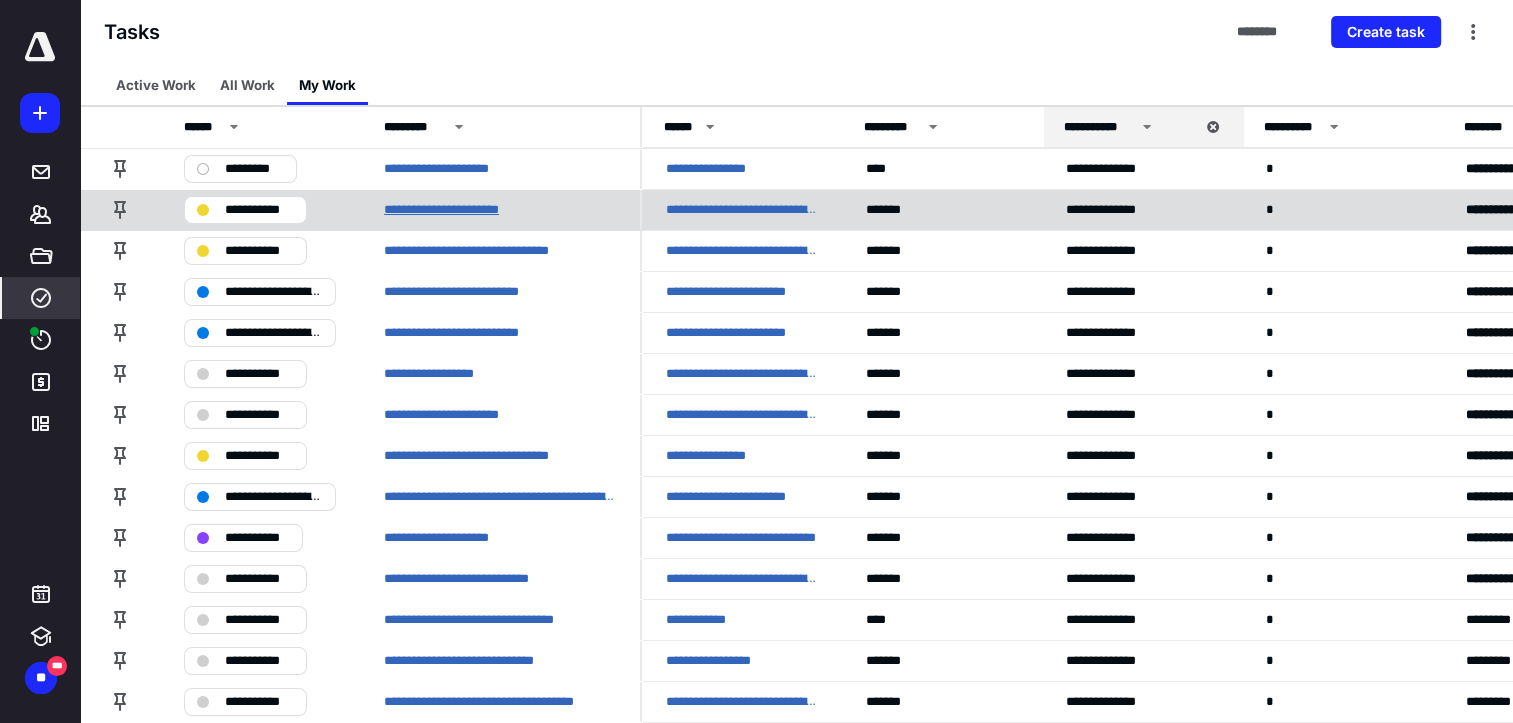 click on "**********" at bounding box center [461, 210] 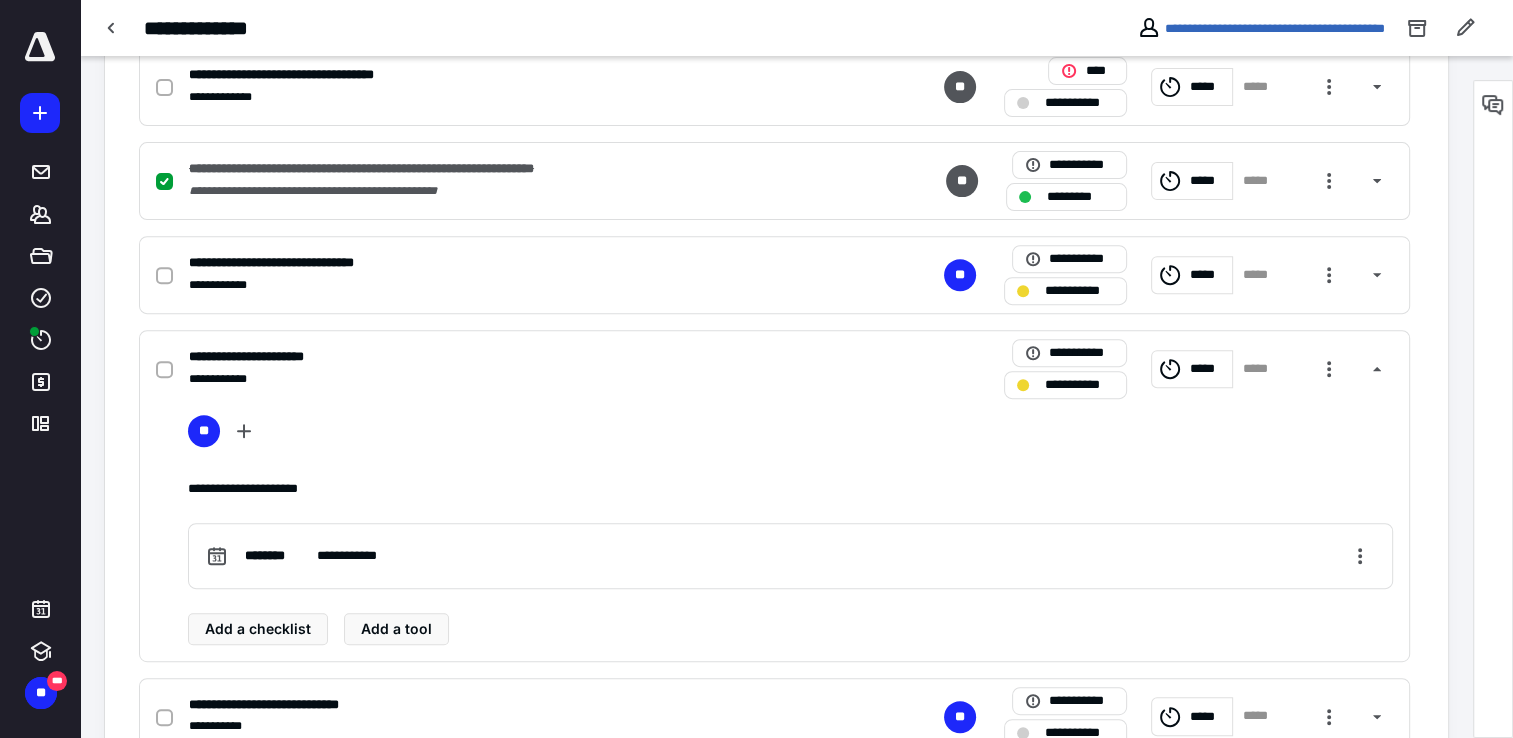 scroll, scrollTop: 876, scrollLeft: 0, axis: vertical 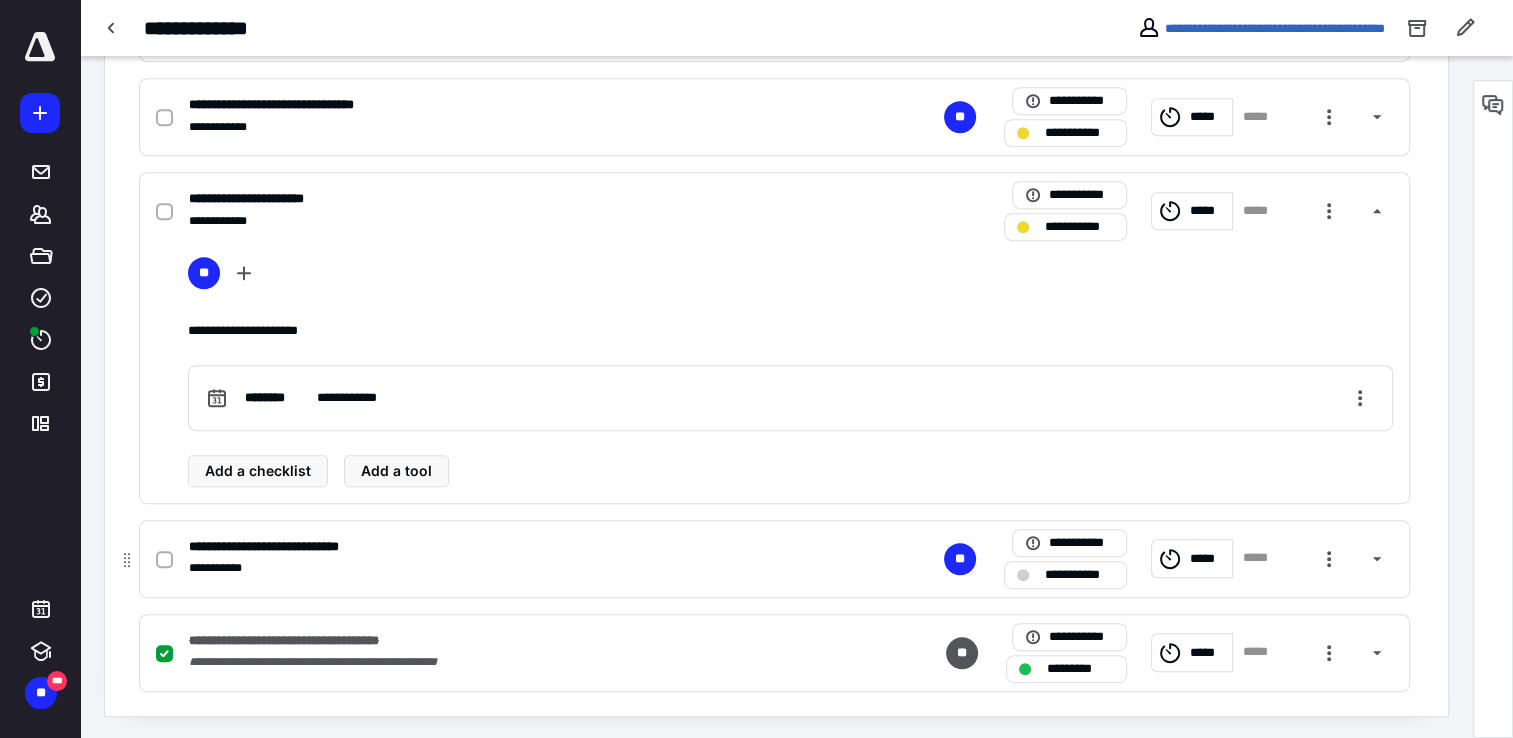 click on "**********" at bounding box center (512, 568) 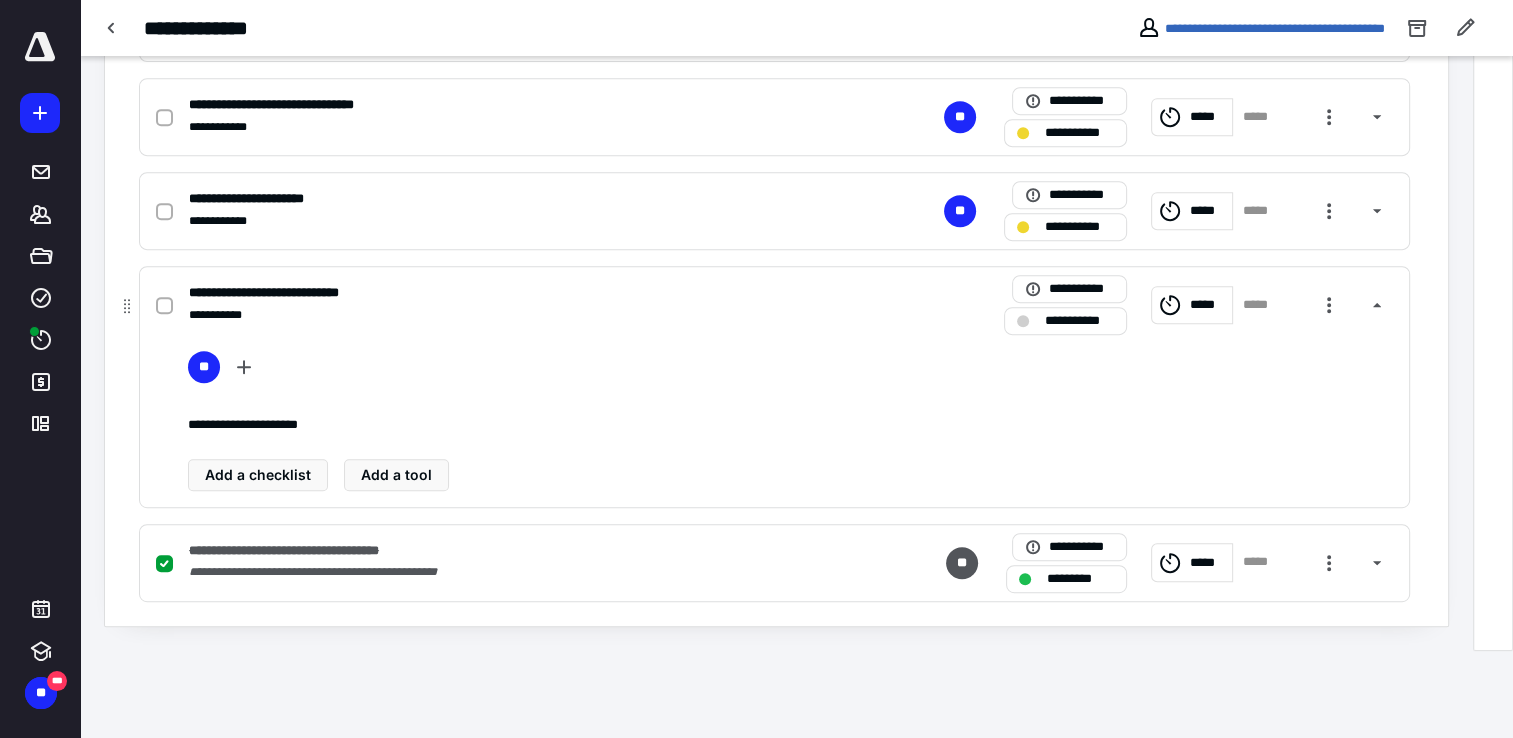 scroll, scrollTop: 787, scrollLeft: 0, axis: vertical 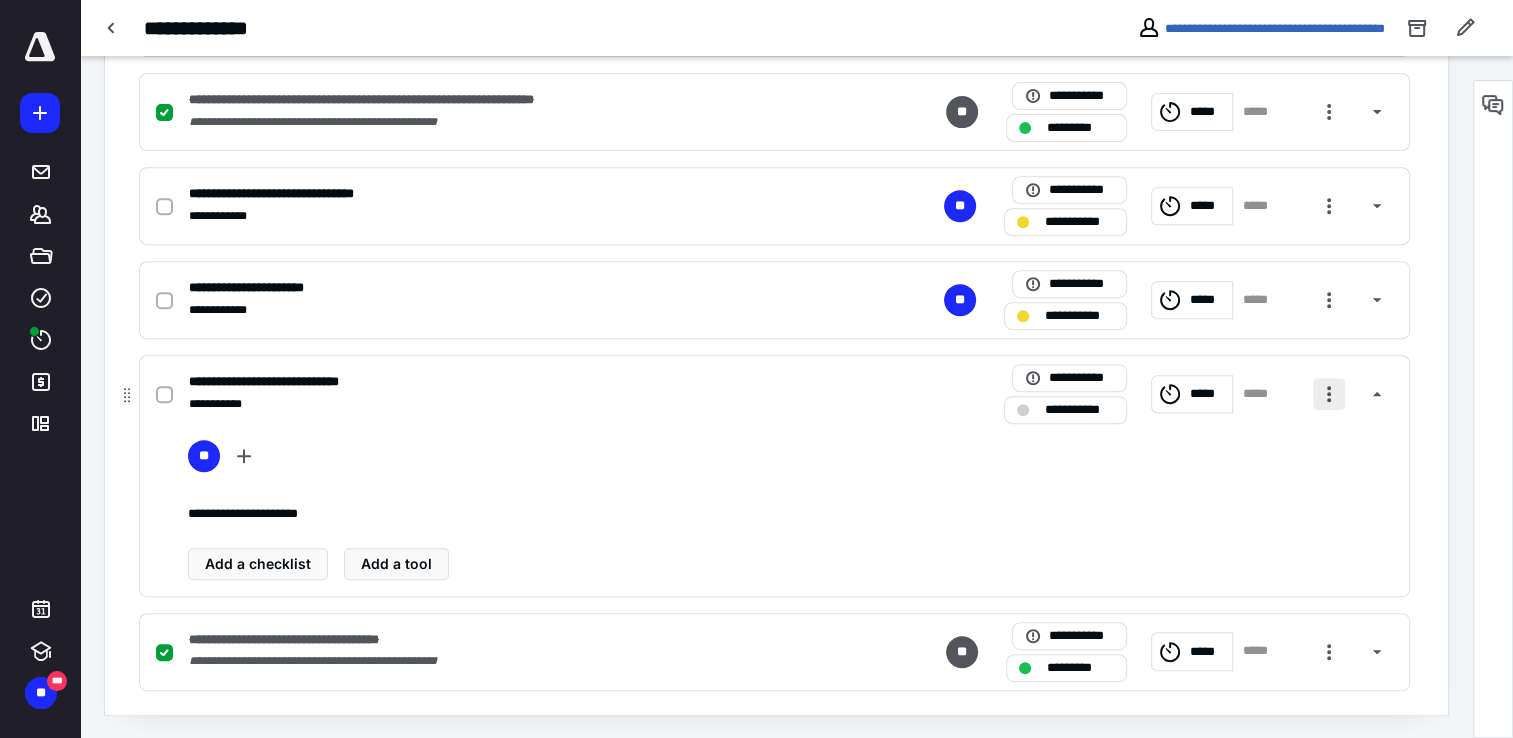 click at bounding box center [1329, 394] 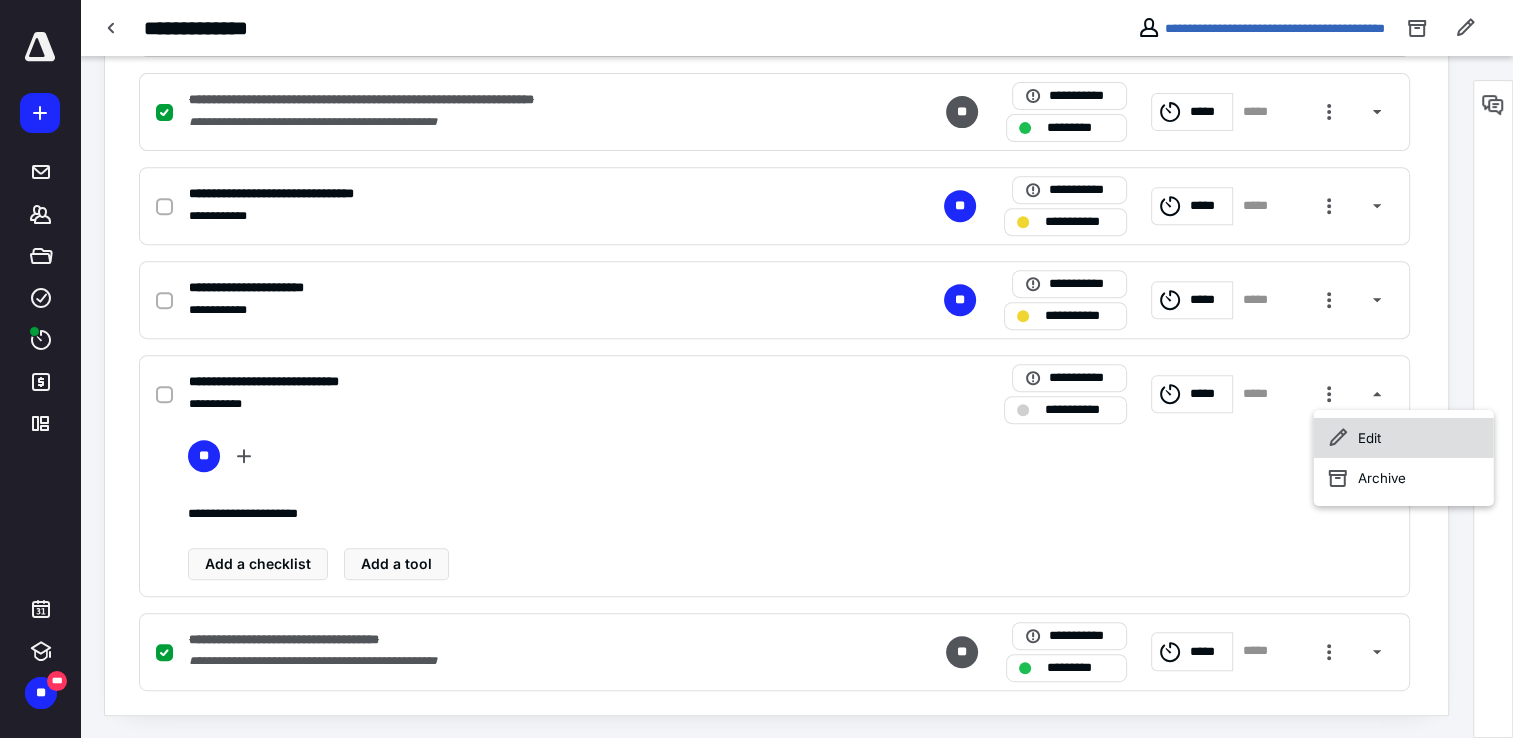 click on "Edit" at bounding box center (1404, 438) 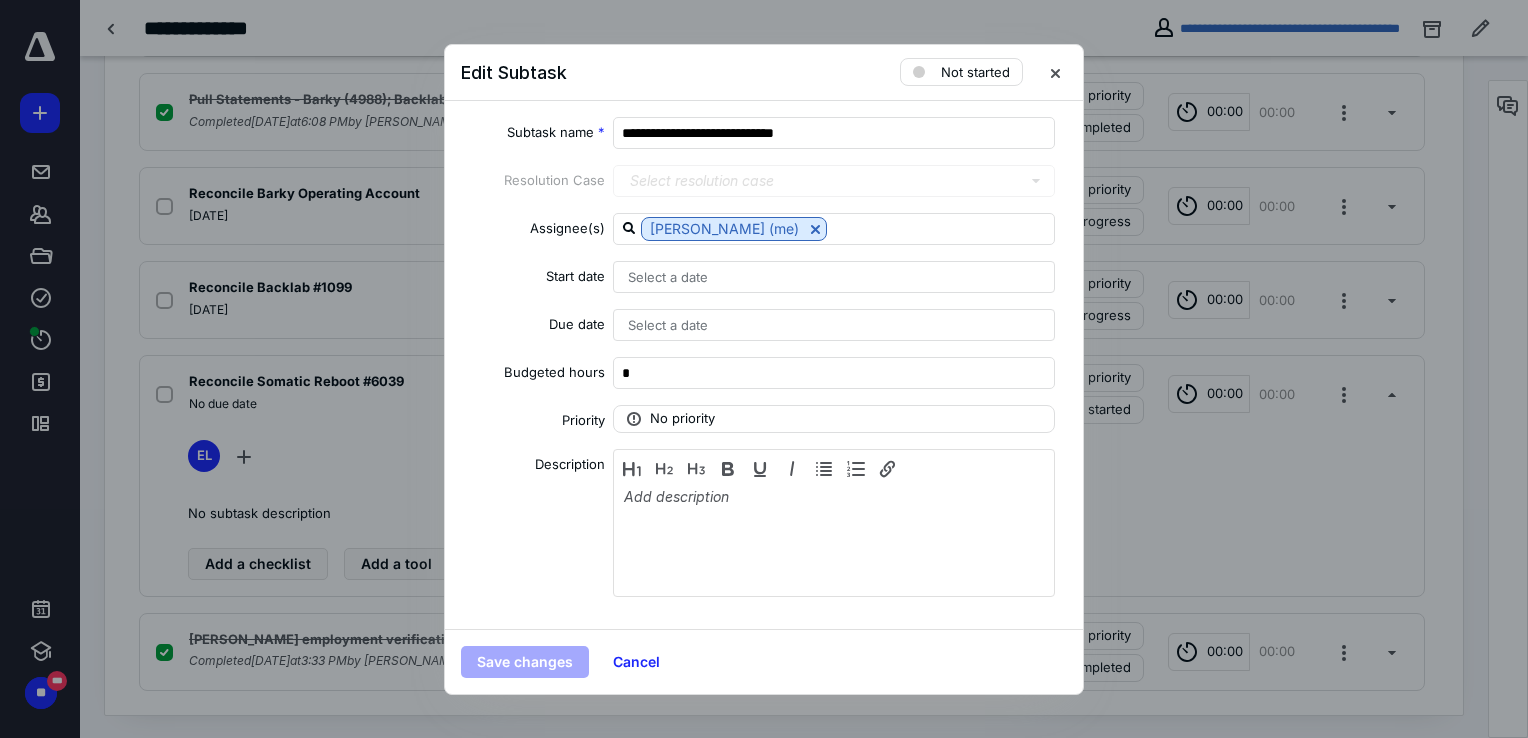 click on "Select a date" at bounding box center [668, 325] 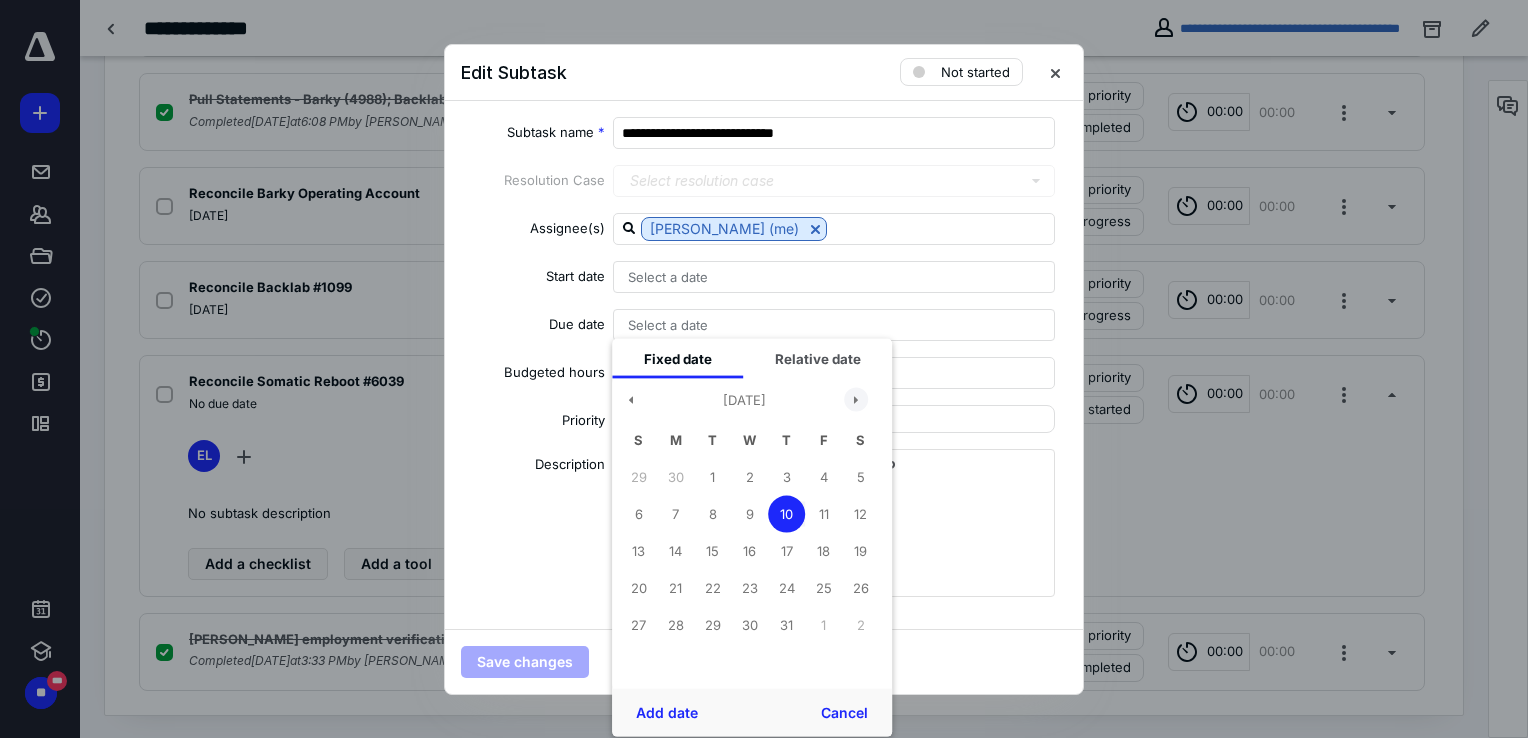 click at bounding box center (856, 400) 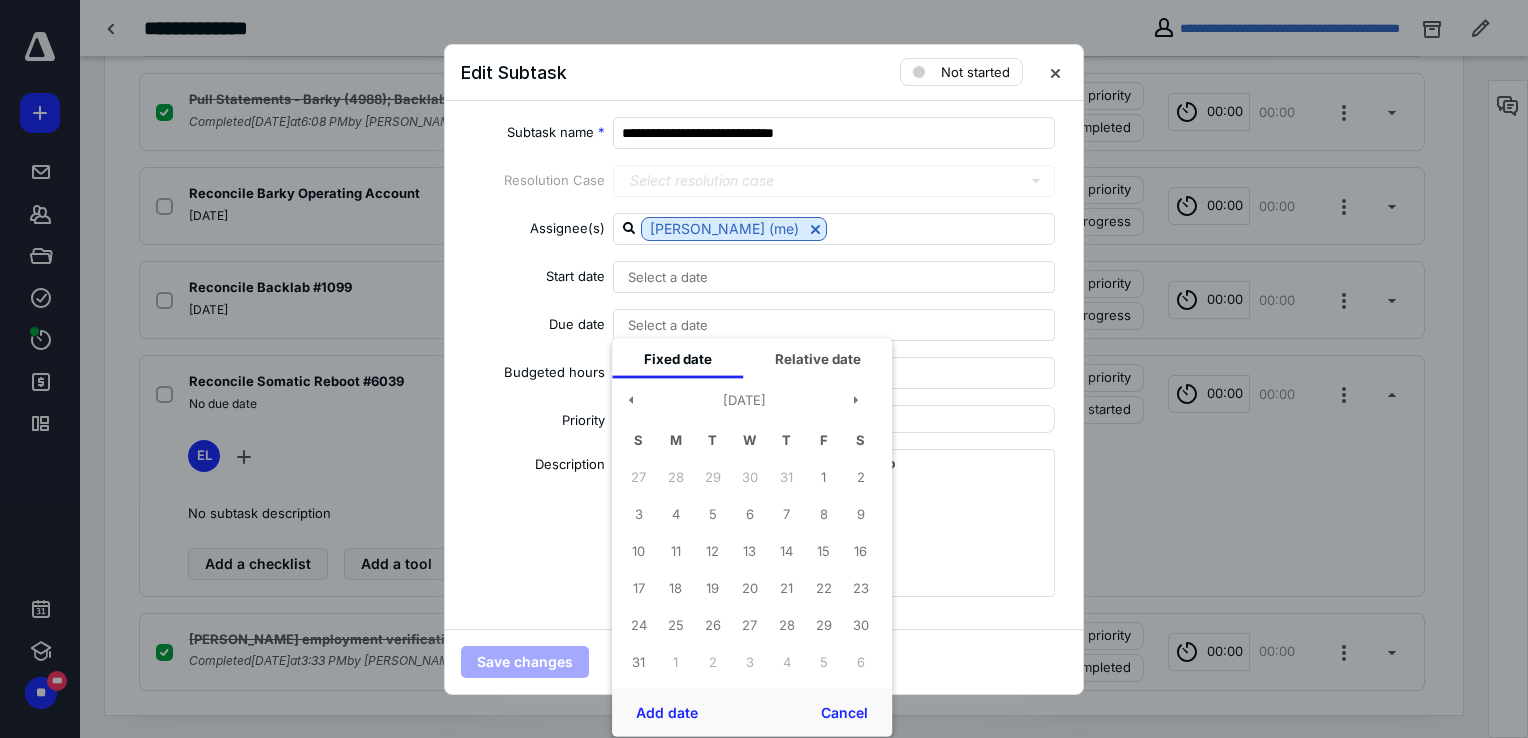 click on "[DATE] S M T W T F S 27 28 29 30 31 1 2 3 4 5 6 7 8 9 10 11 12 13 14 15 16 17 18 19 20 21 22 23 24 25 26 27 28 29 30 31 1 2 3 4 5 6" at bounding box center [744, 533] 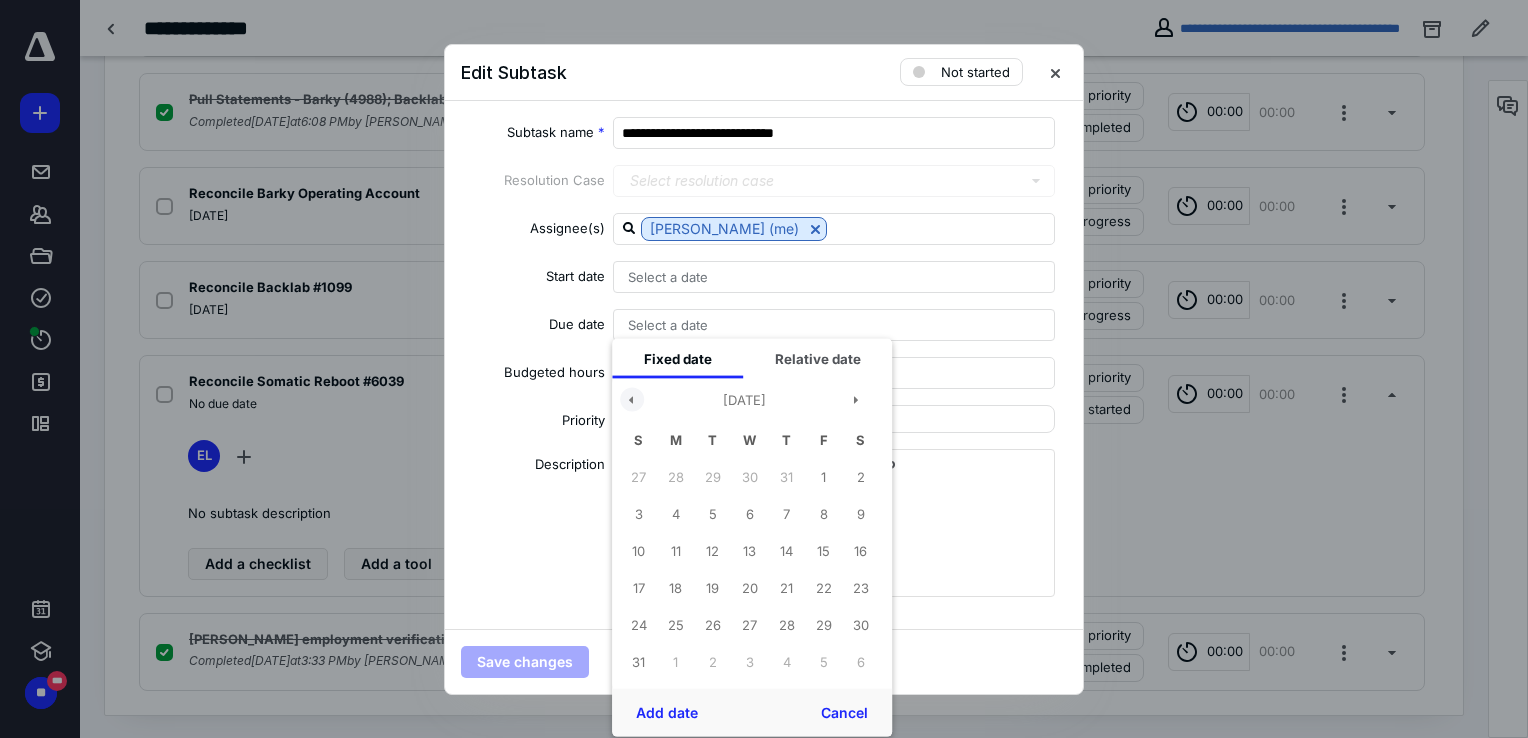 click at bounding box center [632, 400] 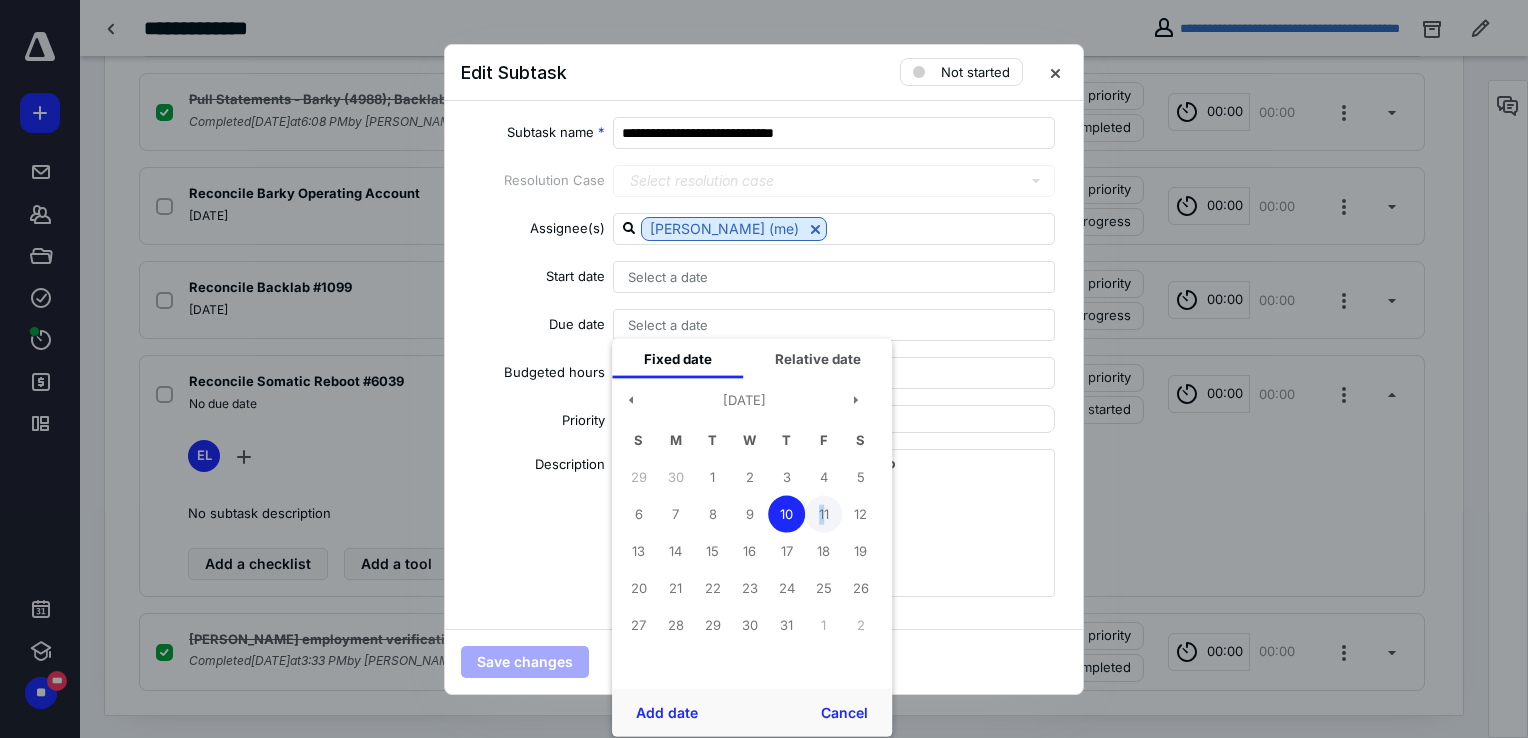 click on "11" at bounding box center (823, 514) 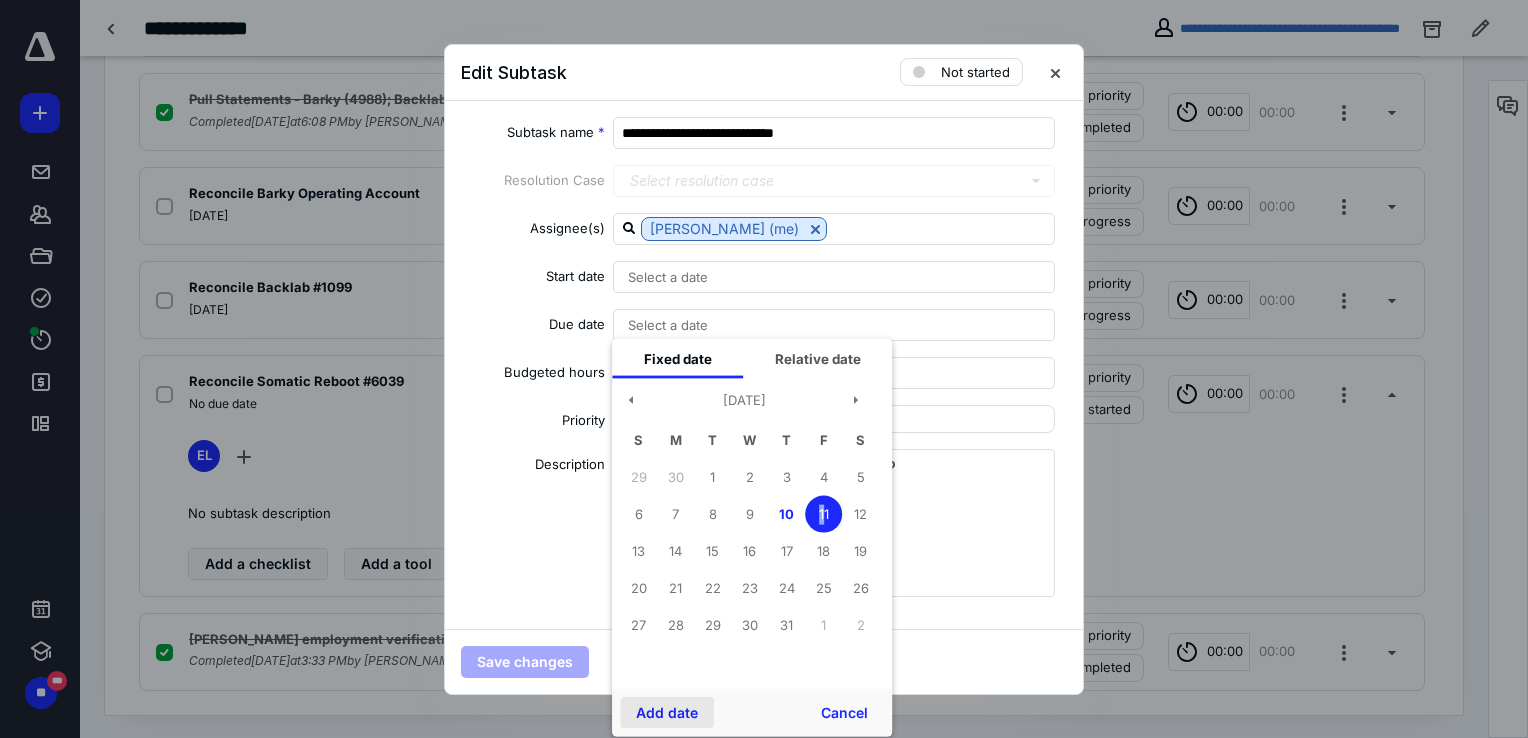 click on "Add date" at bounding box center [667, 712] 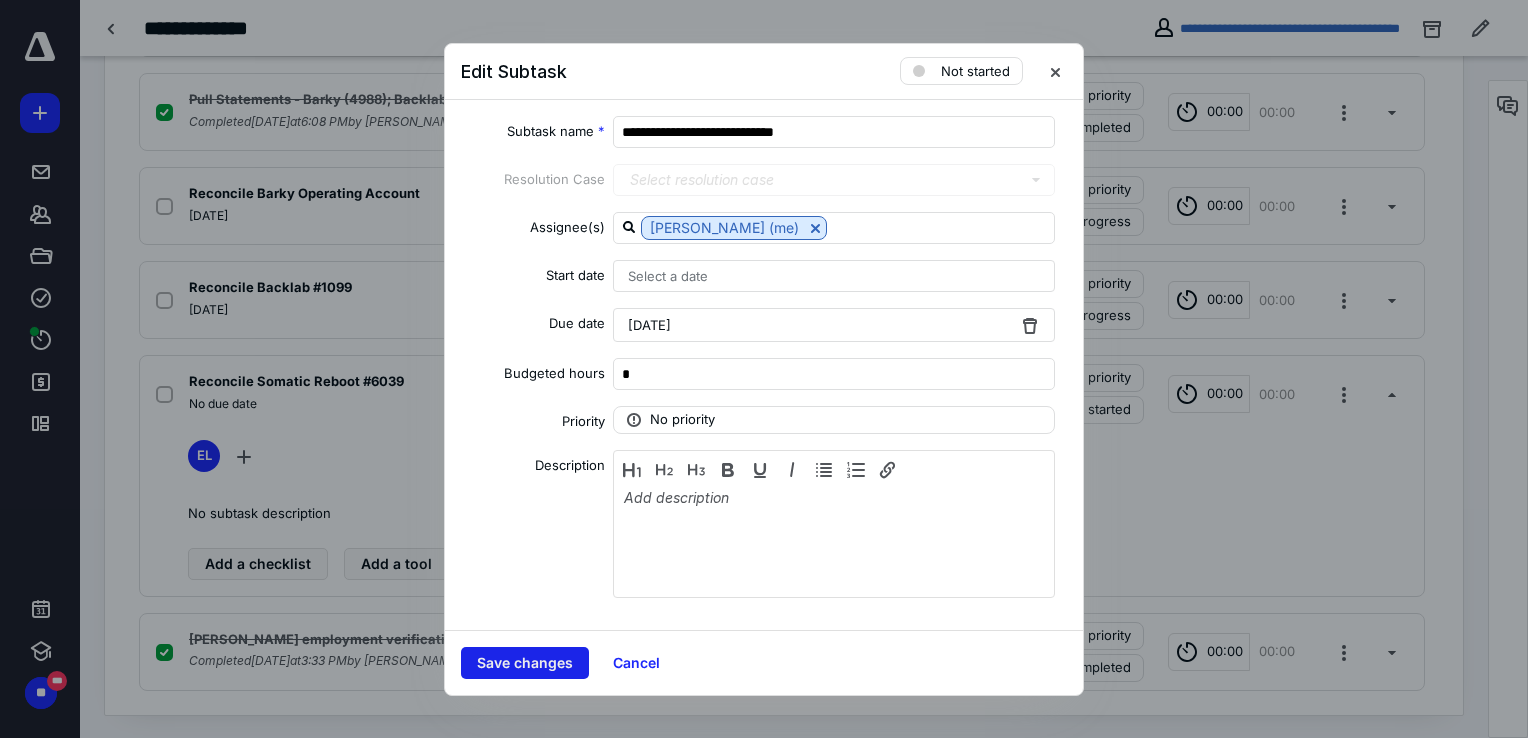 click on "Save changes" at bounding box center (525, 663) 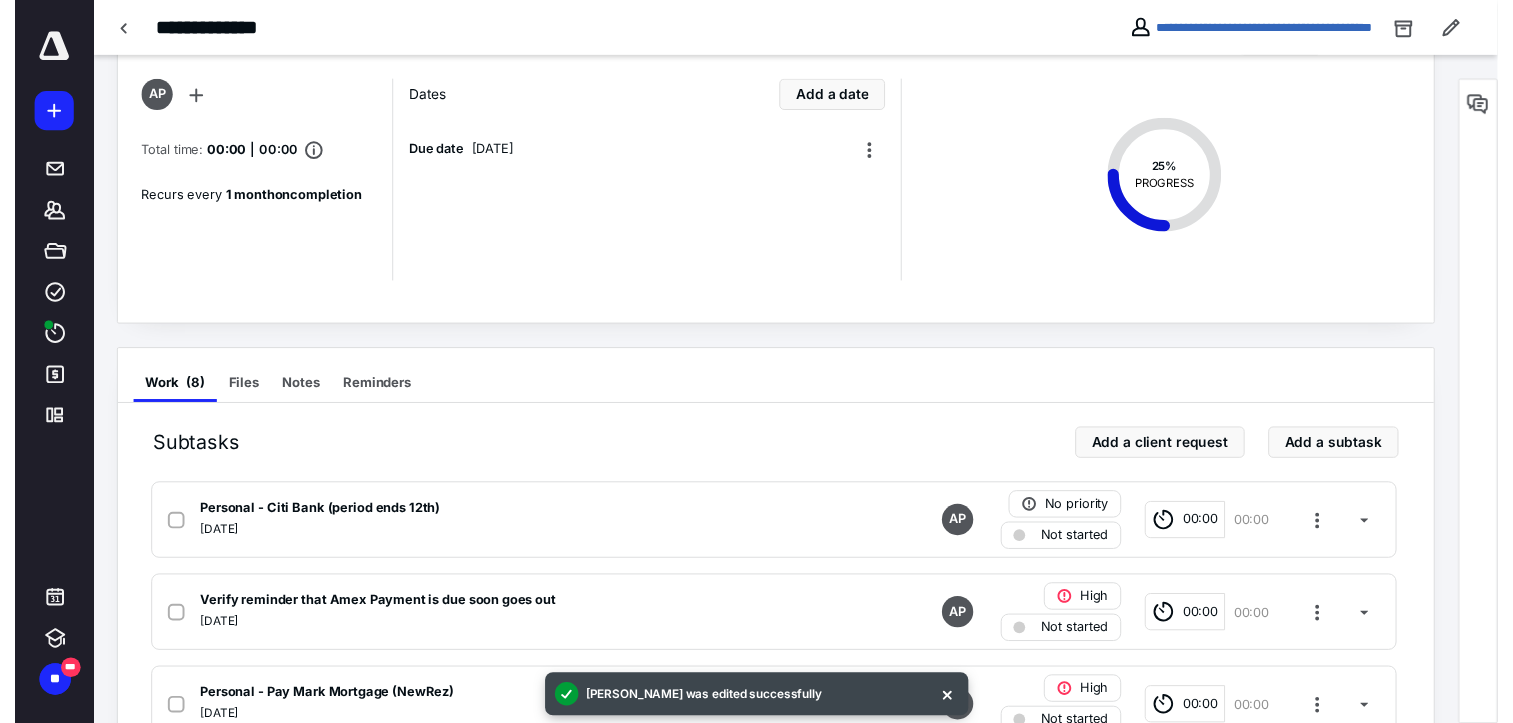 scroll, scrollTop: 0, scrollLeft: 0, axis: both 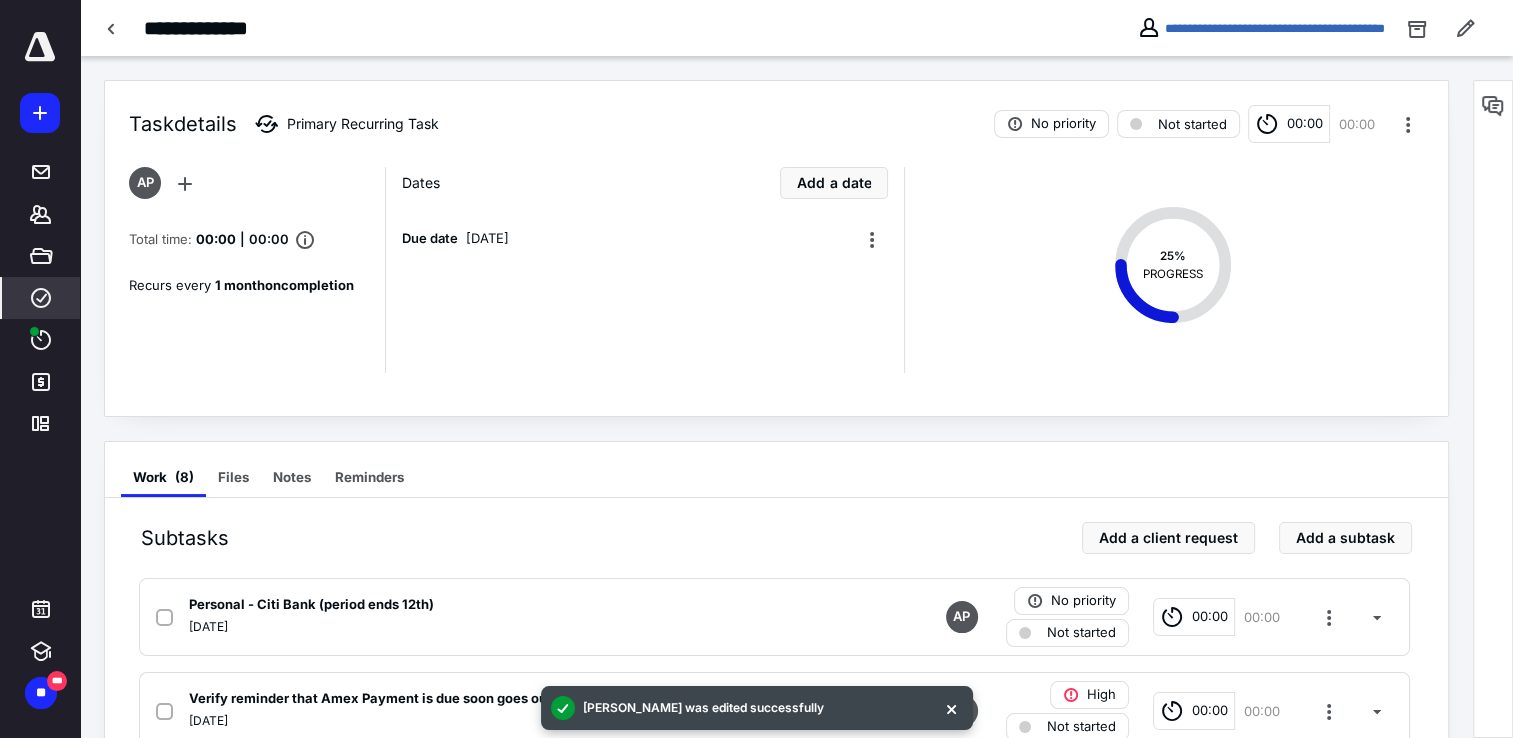 click on "****" at bounding box center (41, 298) 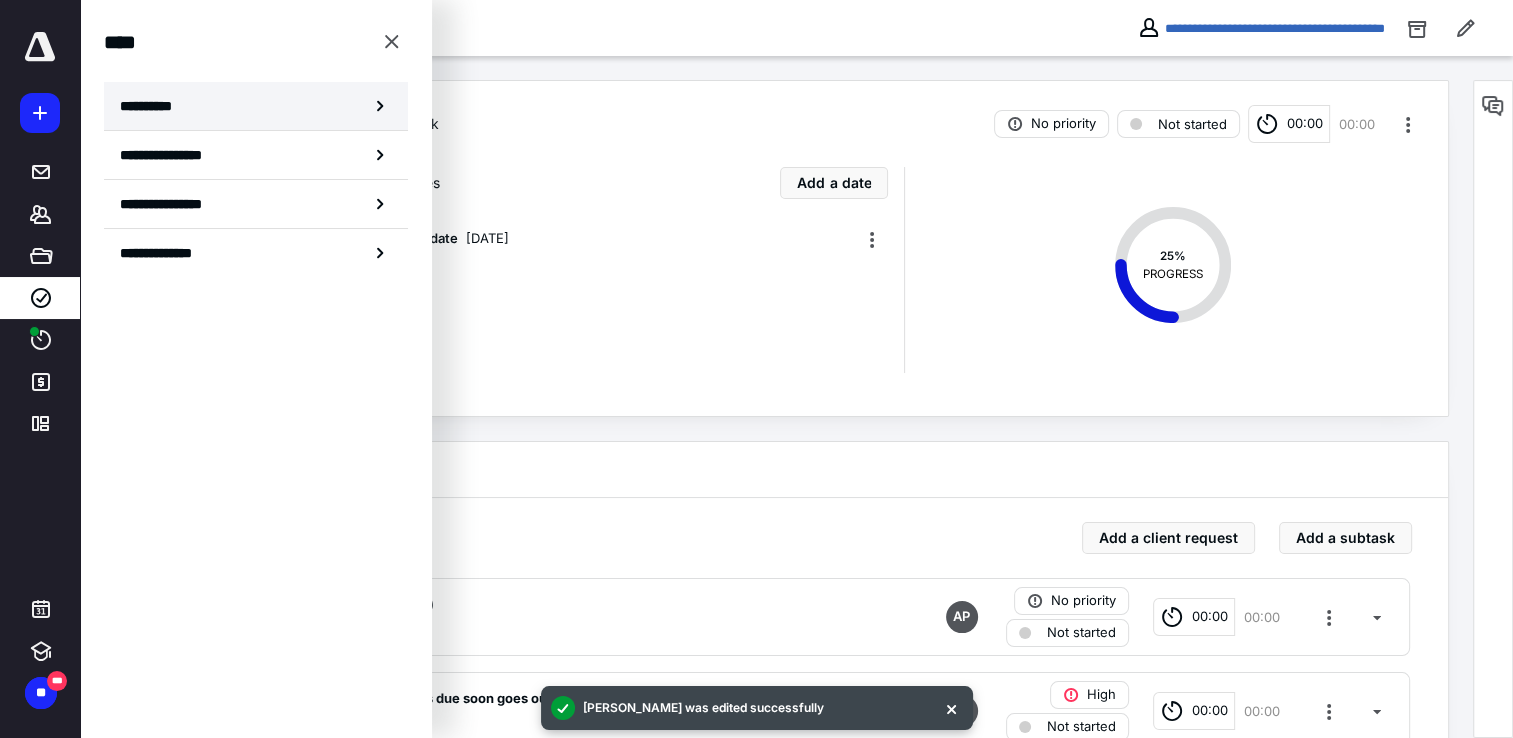 click on "**********" at bounding box center (256, 106) 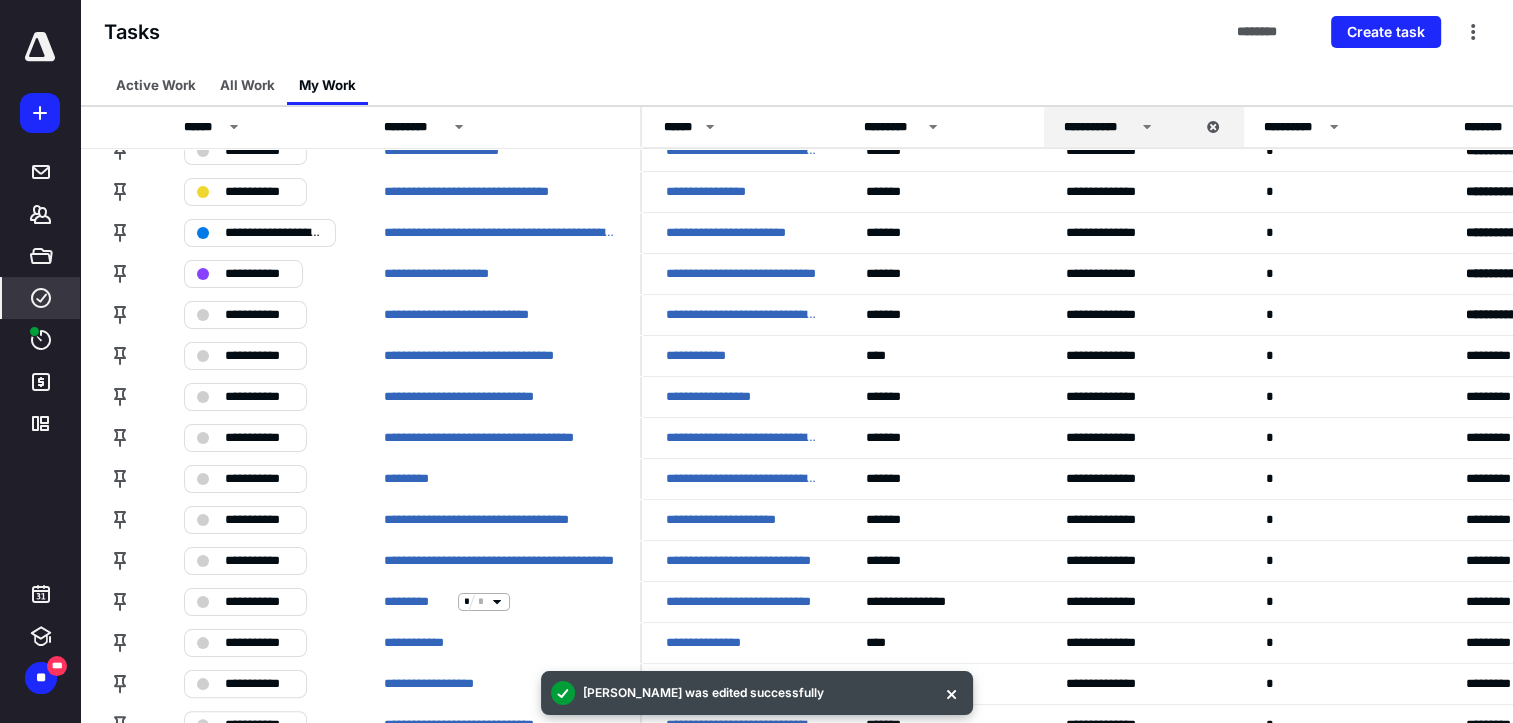 scroll, scrollTop: 300, scrollLeft: 0, axis: vertical 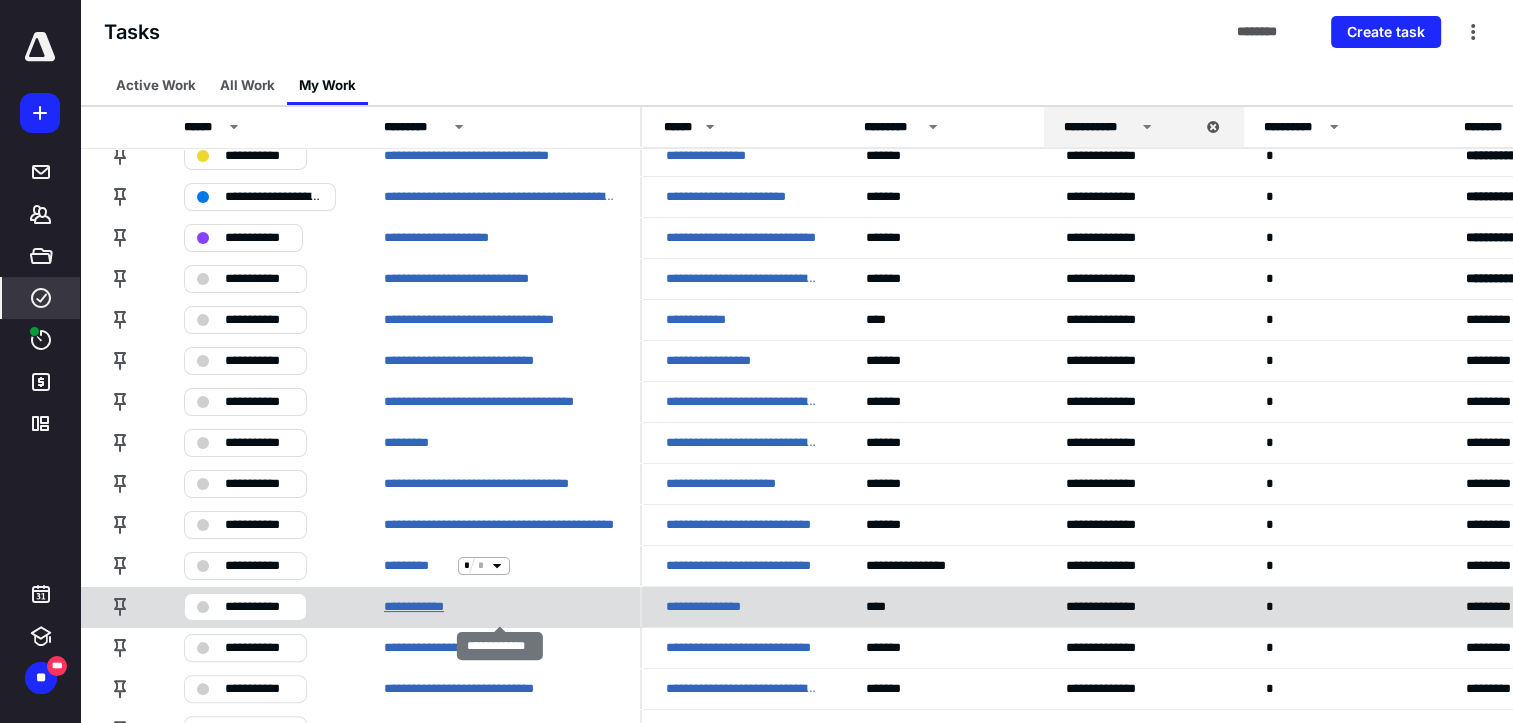 click on "**********" at bounding box center [419, 607] 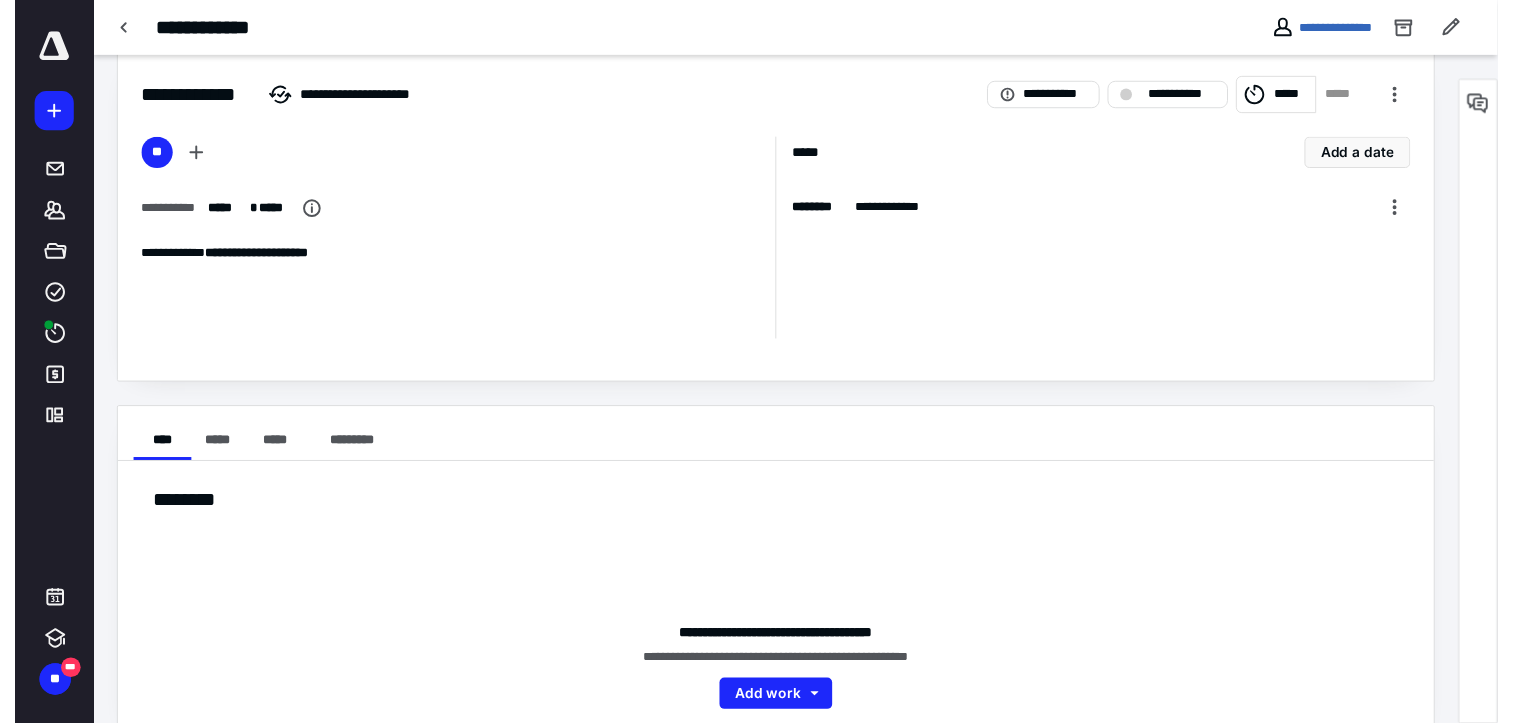 scroll, scrollTop: 0, scrollLeft: 0, axis: both 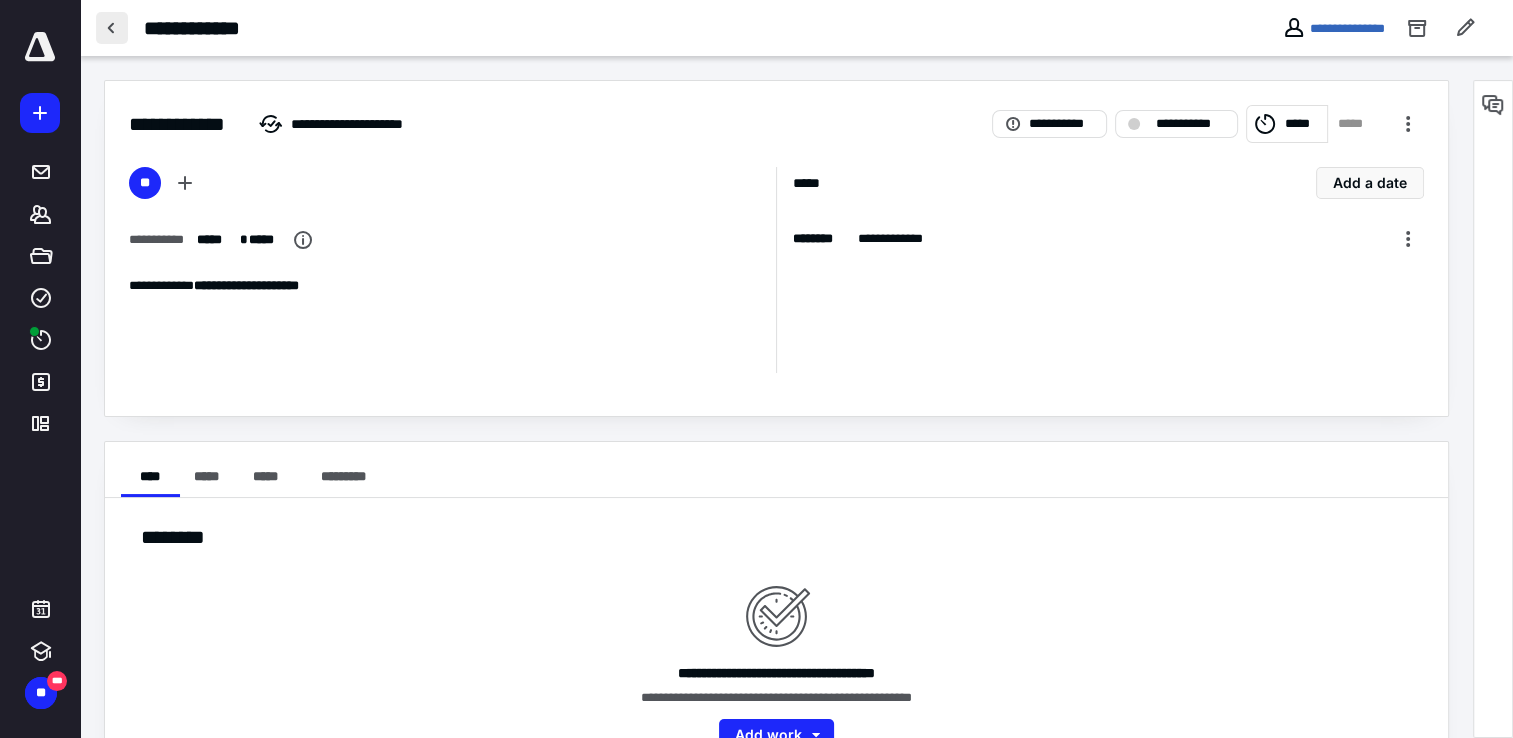 click at bounding box center [112, 28] 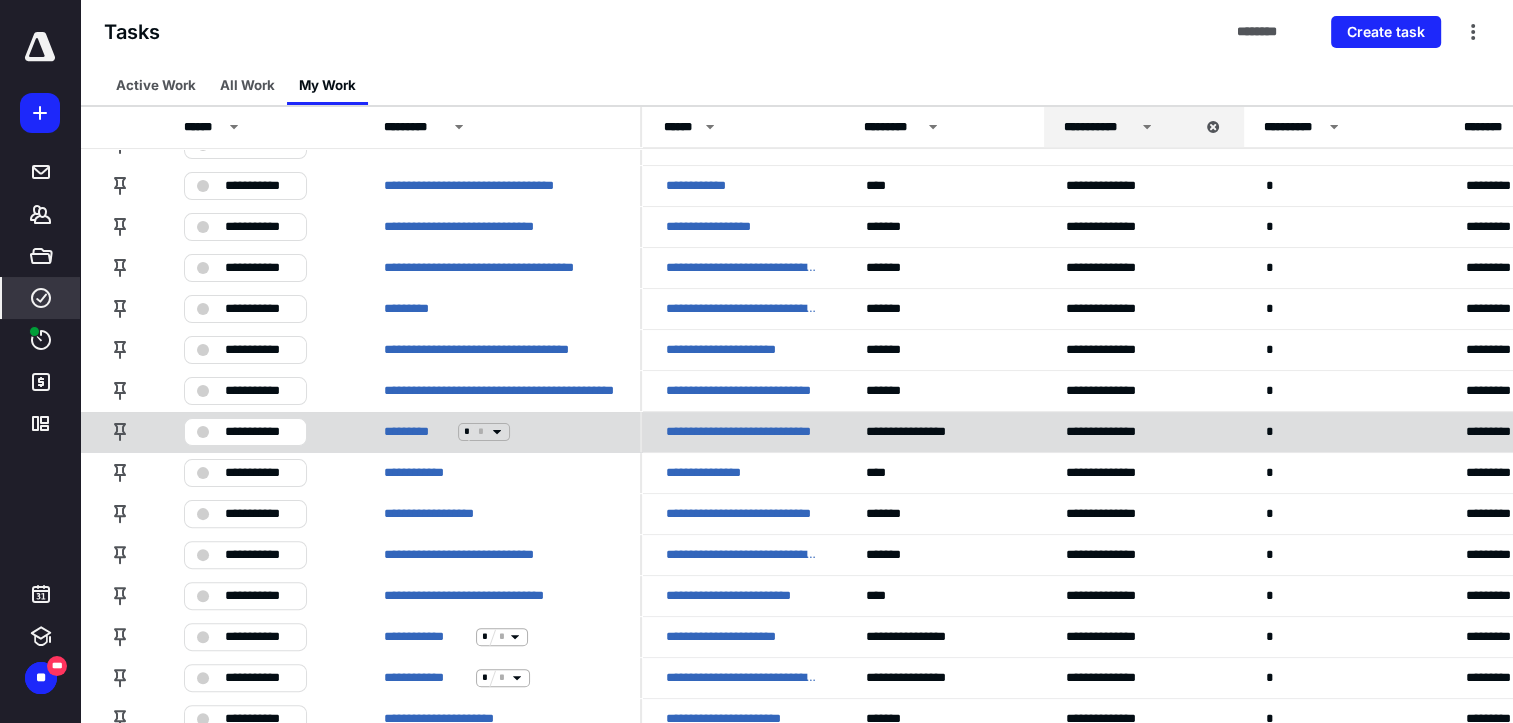 scroll, scrollTop: 400, scrollLeft: 0, axis: vertical 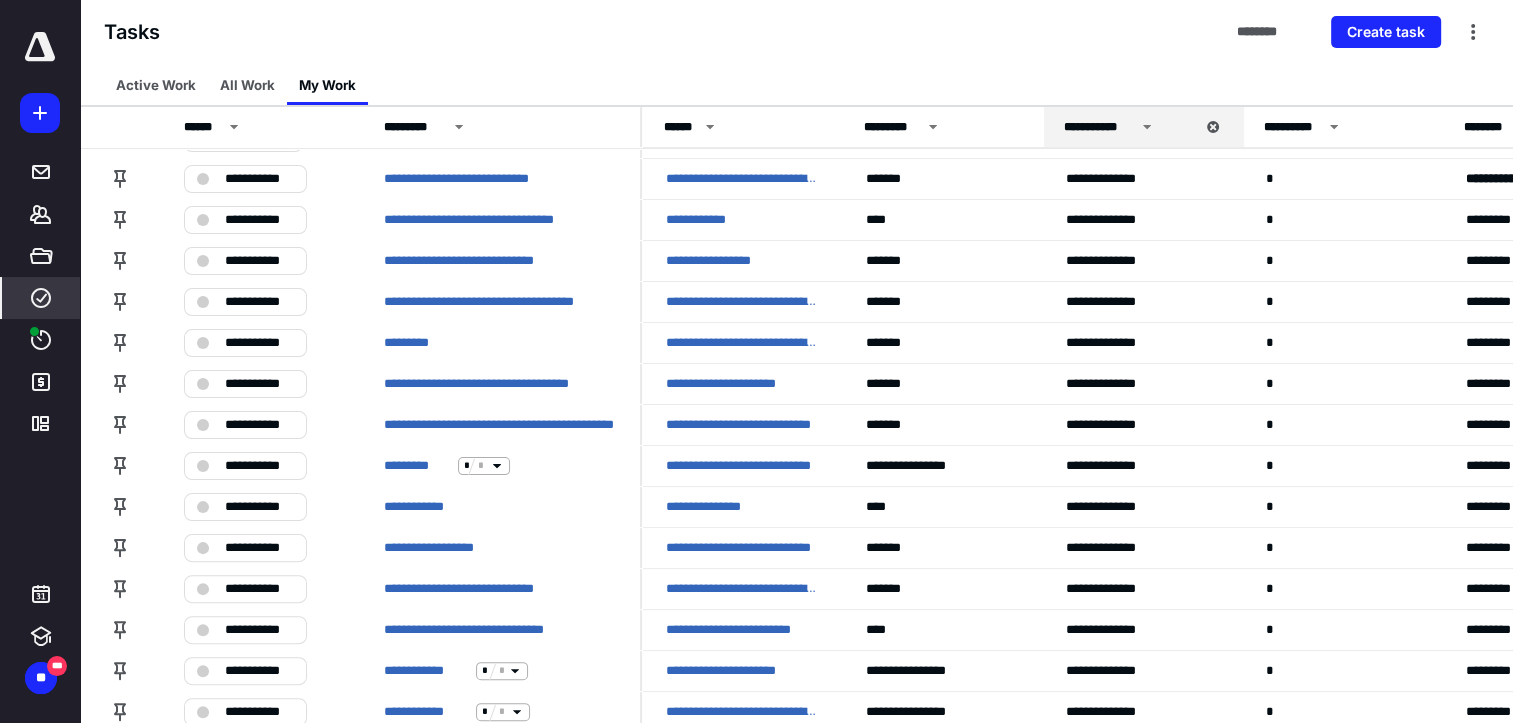 click on "Tasks ******** Create task" at bounding box center (796, 32) 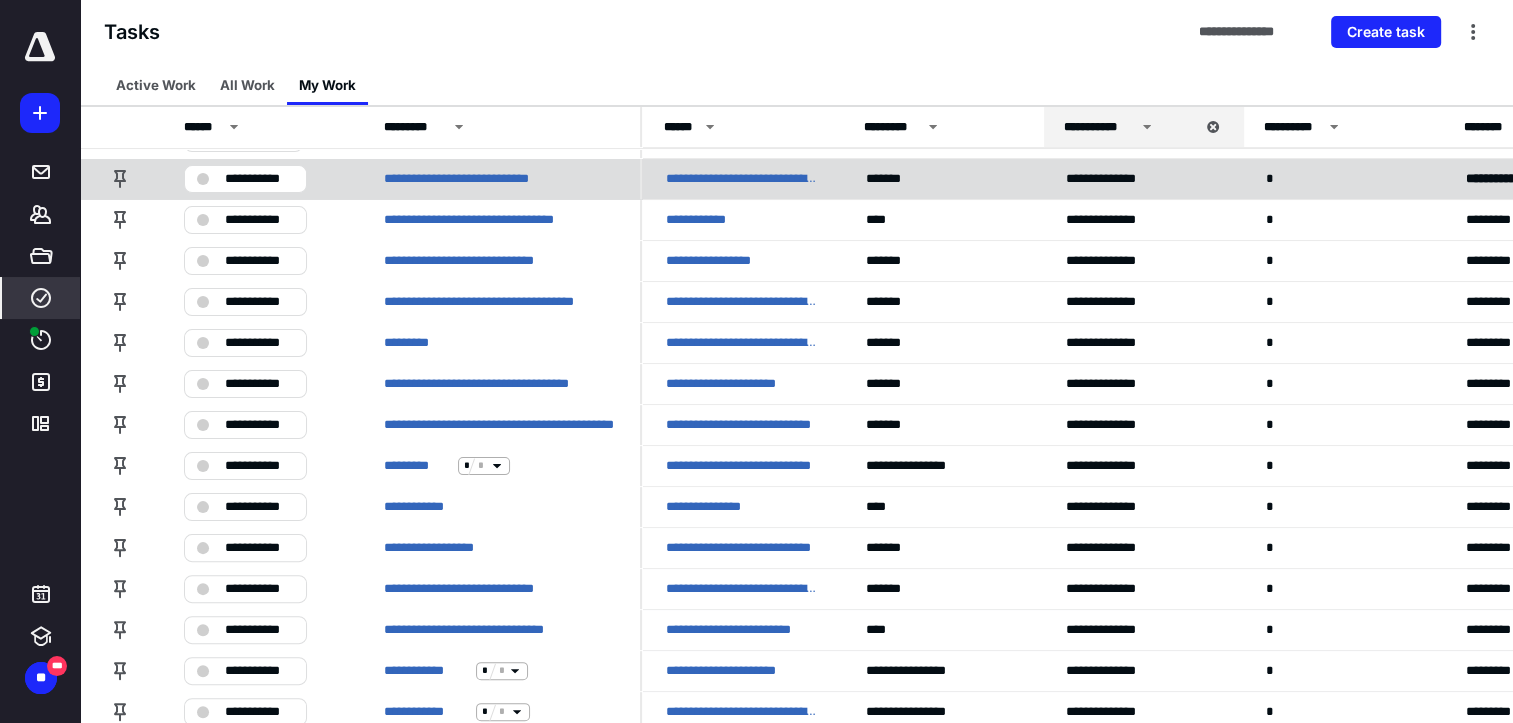 click on "*" at bounding box center (1342, 178) 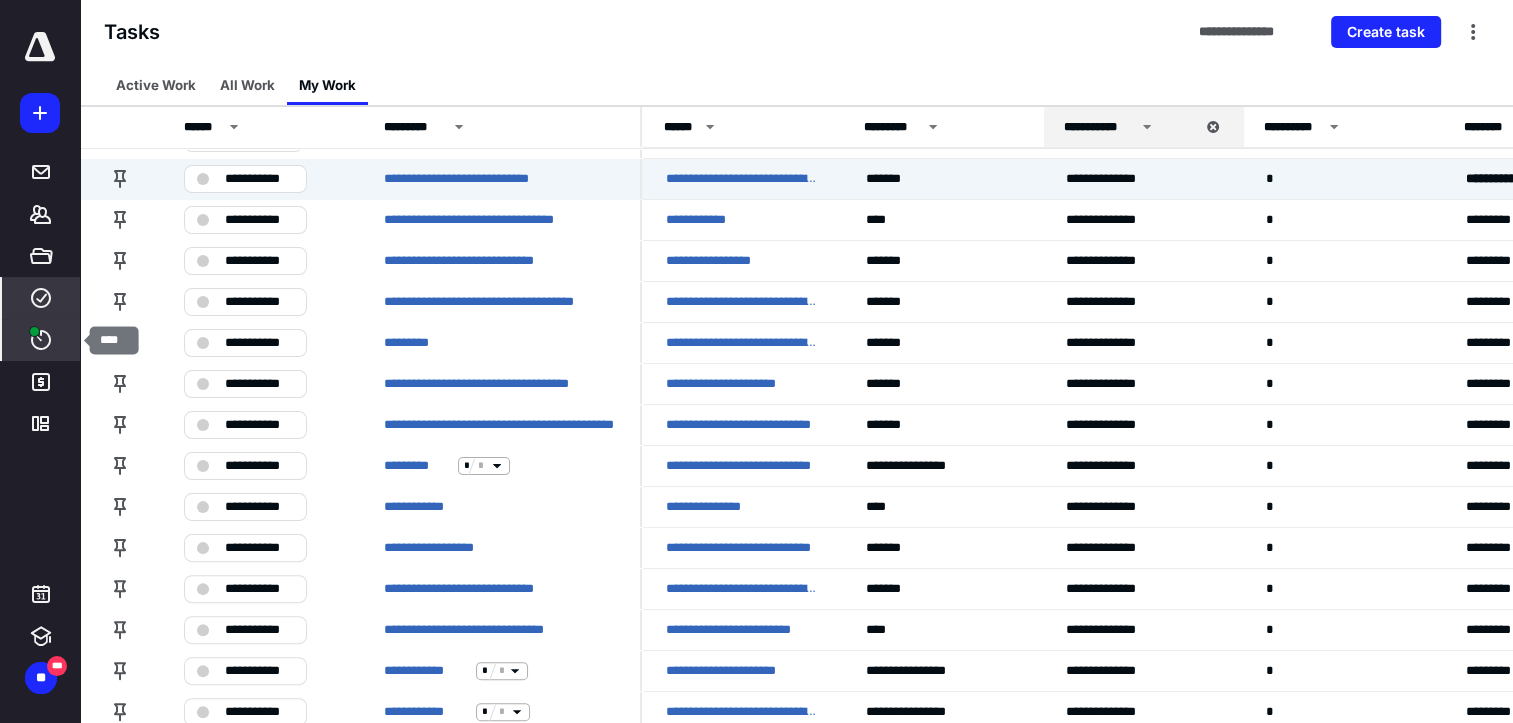 click on "****" at bounding box center (41, 340) 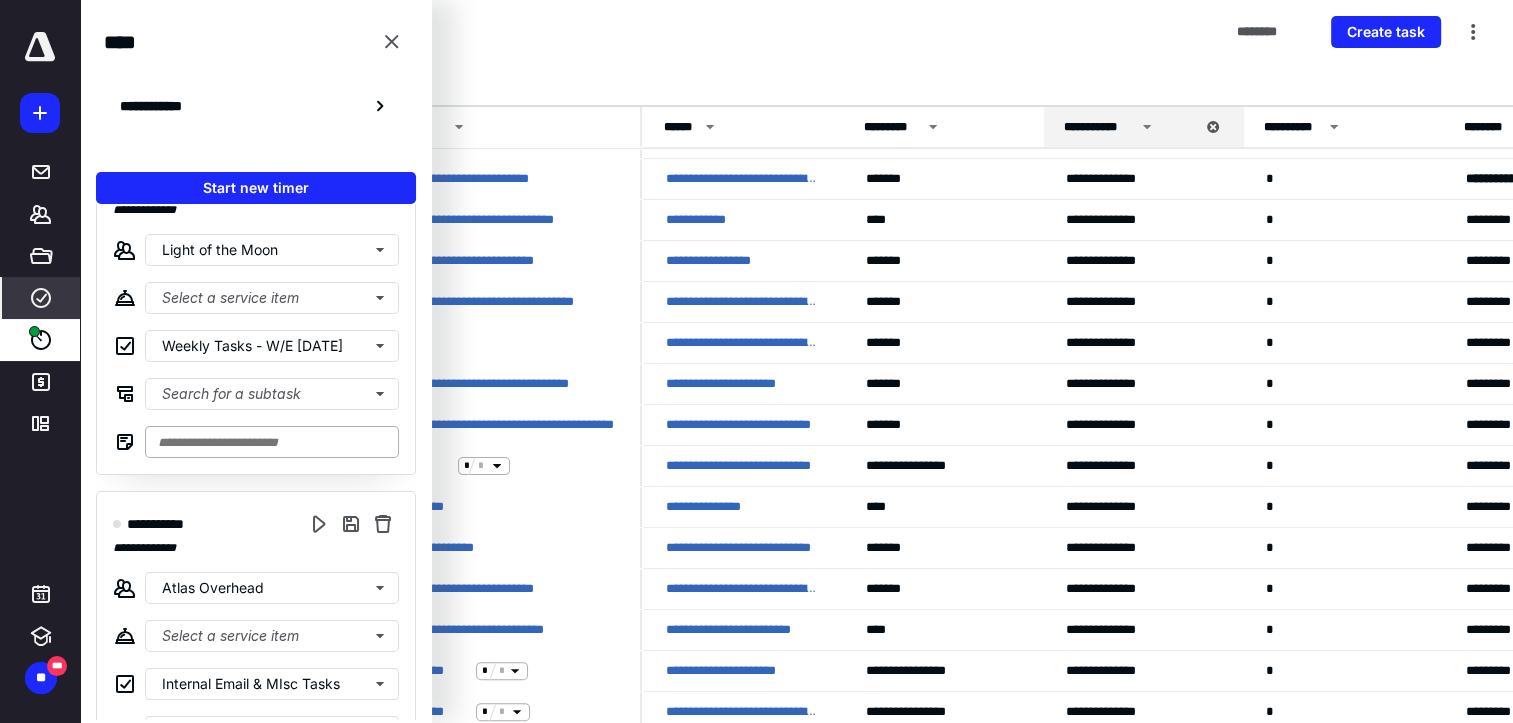 scroll, scrollTop: 505, scrollLeft: 0, axis: vertical 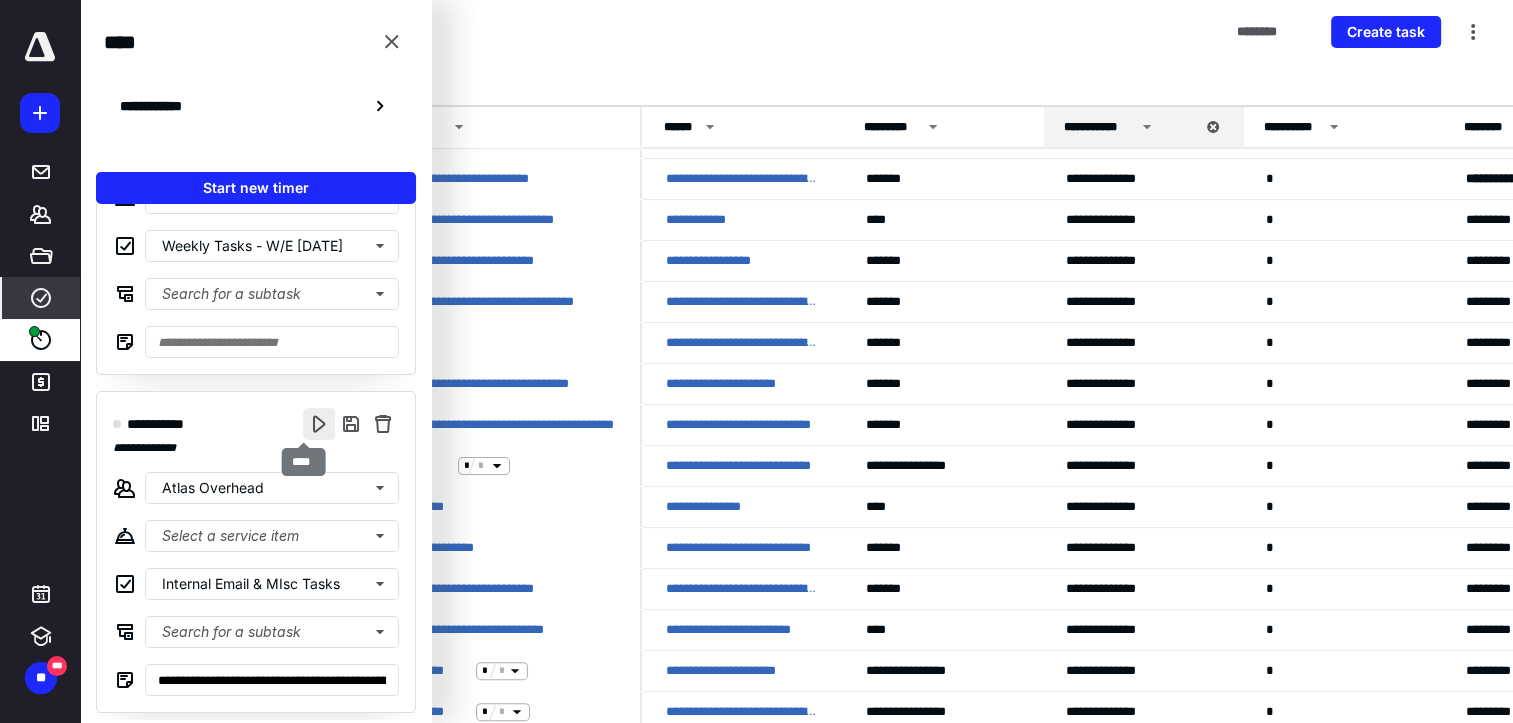 click at bounding box center [319, 424] 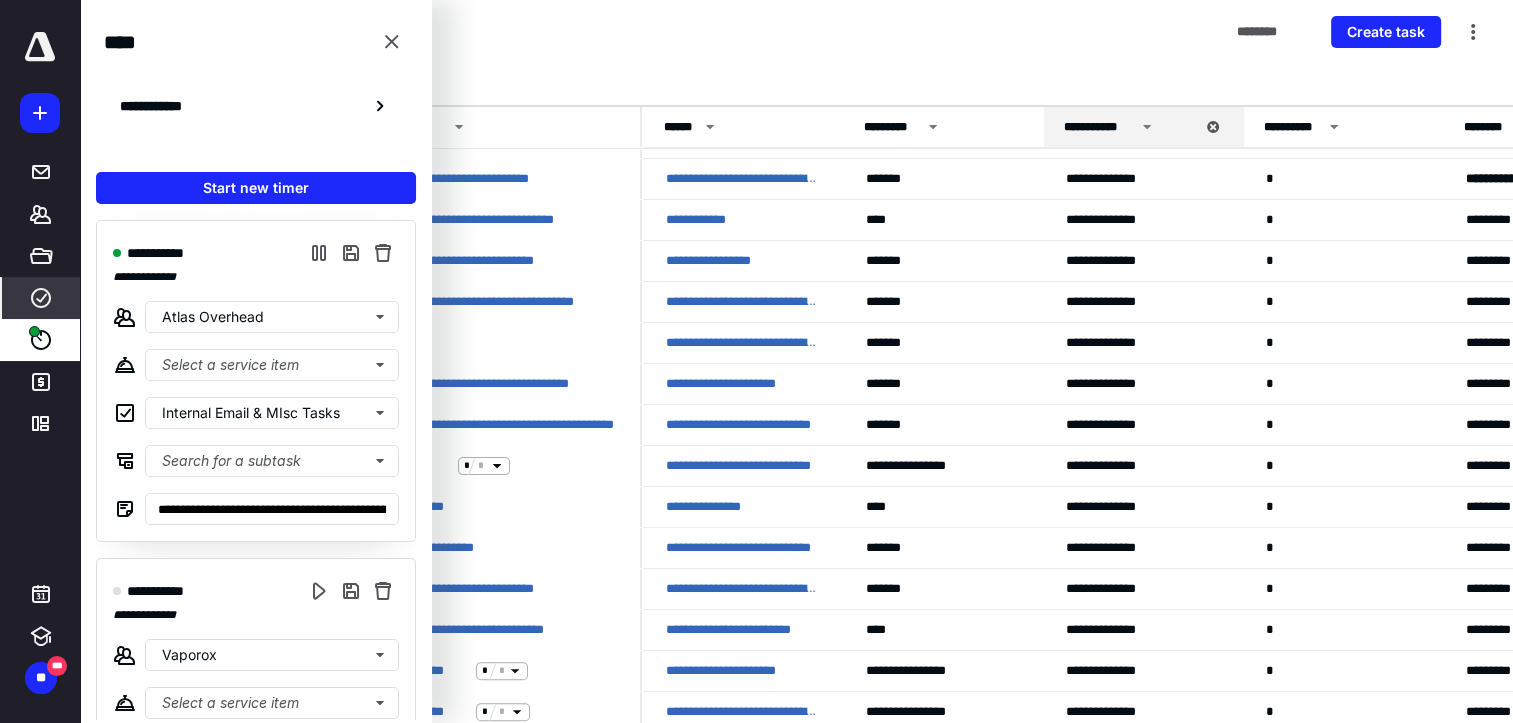 click on "Tasks ******** Create task" at bounding box center [796, 32] 